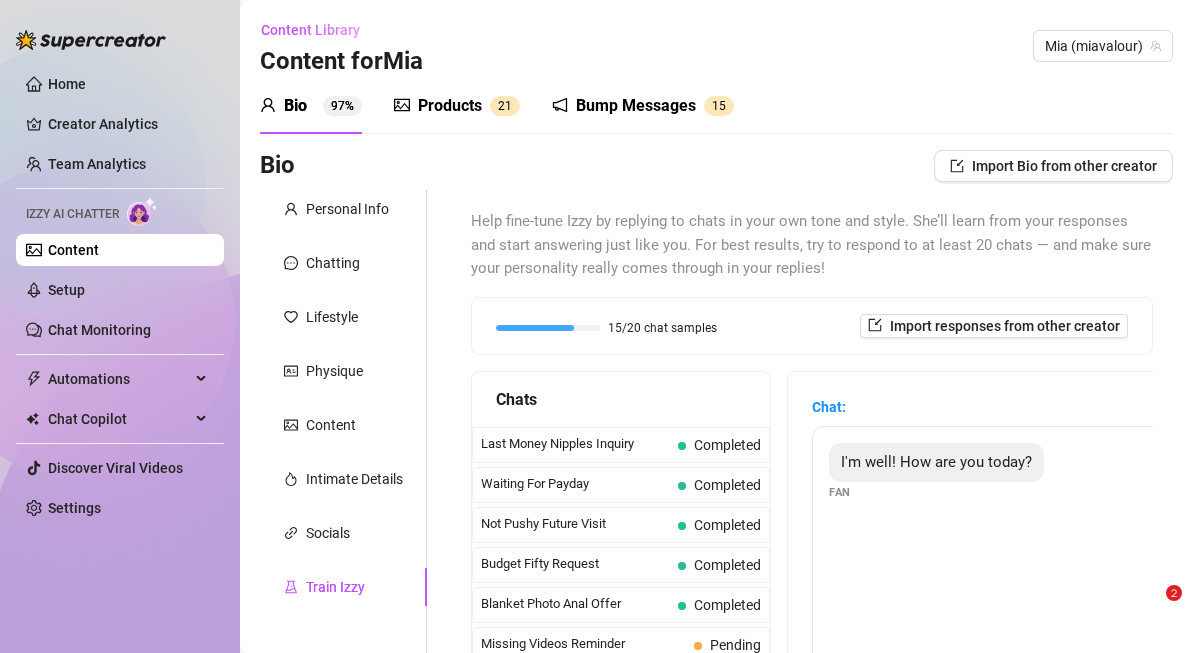 scroll, scrollTop: 0, scrollLeft: 0, axis: both 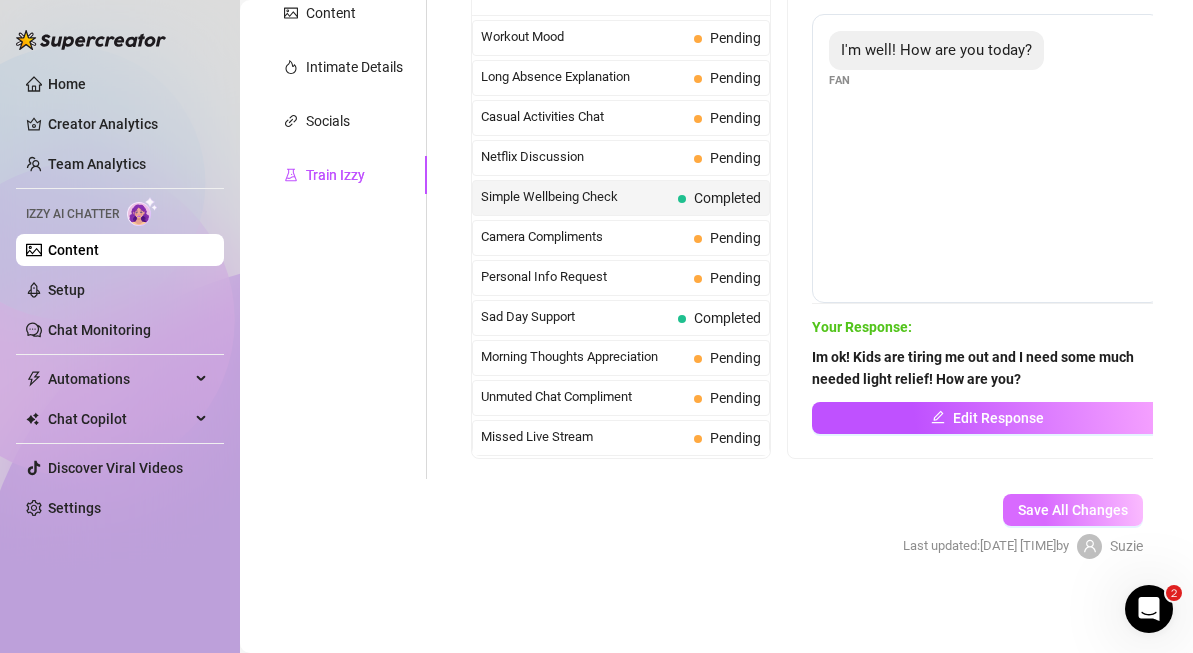 click on "Save All Changes" at bounding box center (1073, 510) 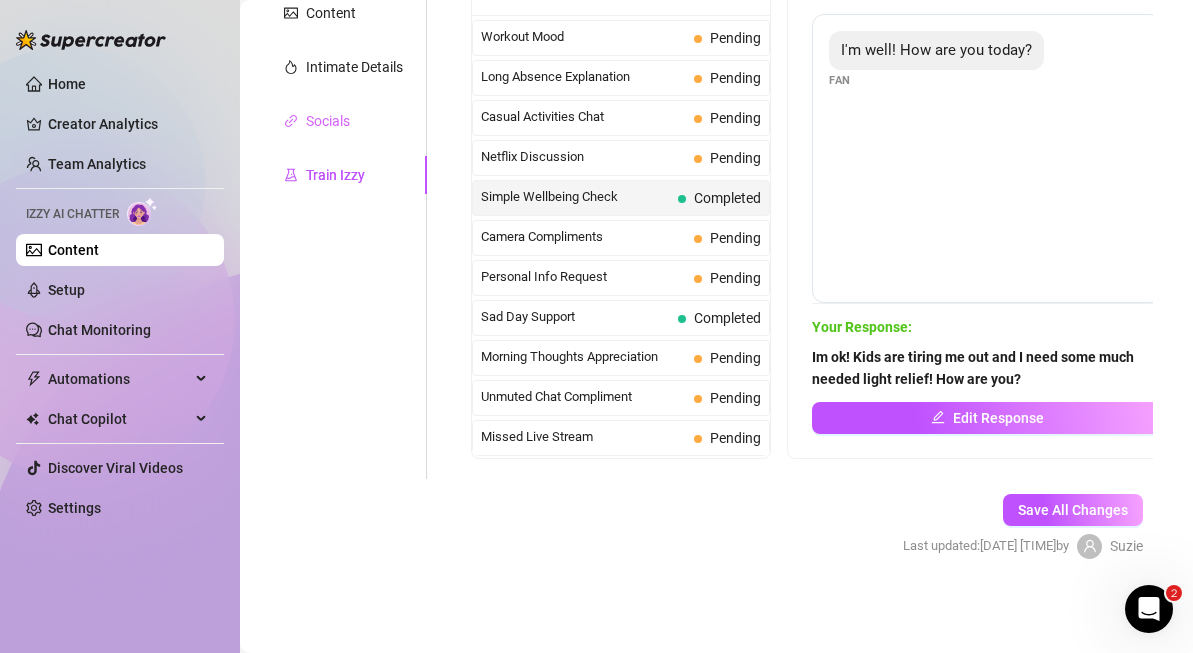 scroll, scrollTop: 0, scrollLeft: 0, axis: both 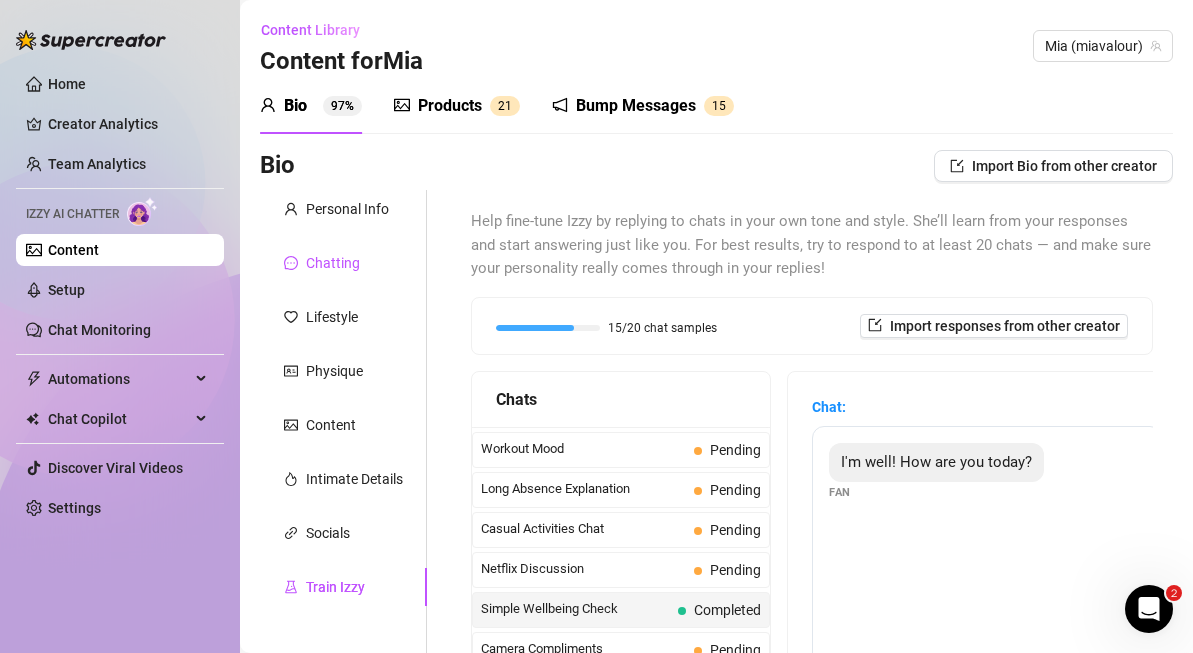 click on "Chatting" at bounding box center [333, 263] 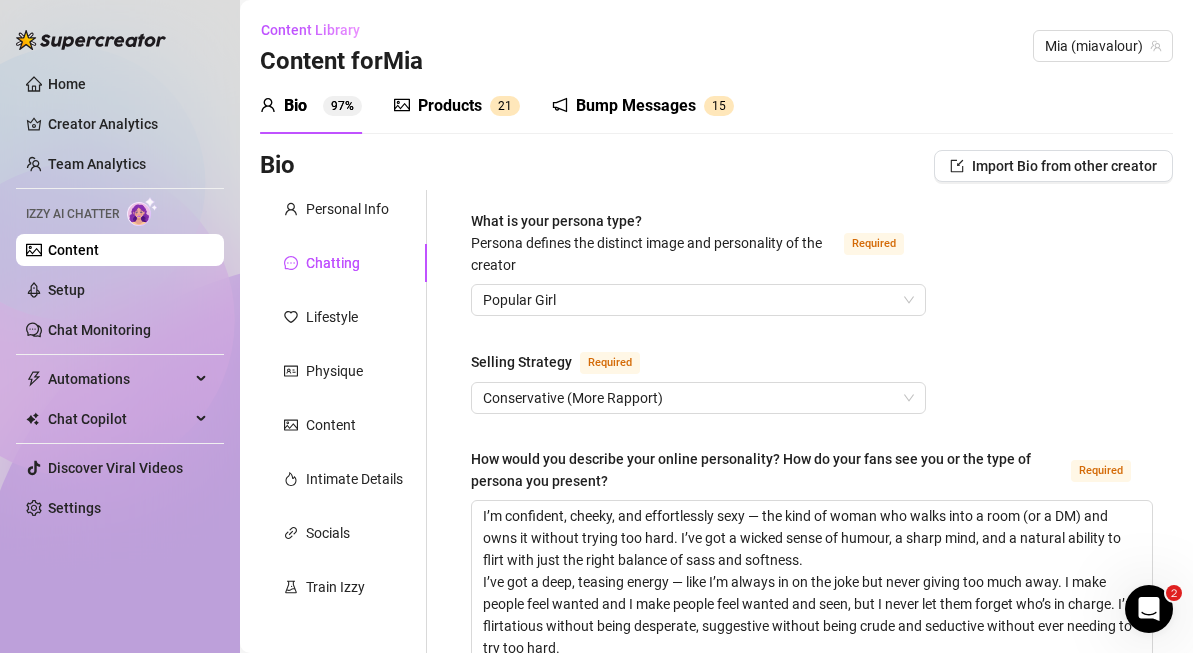type 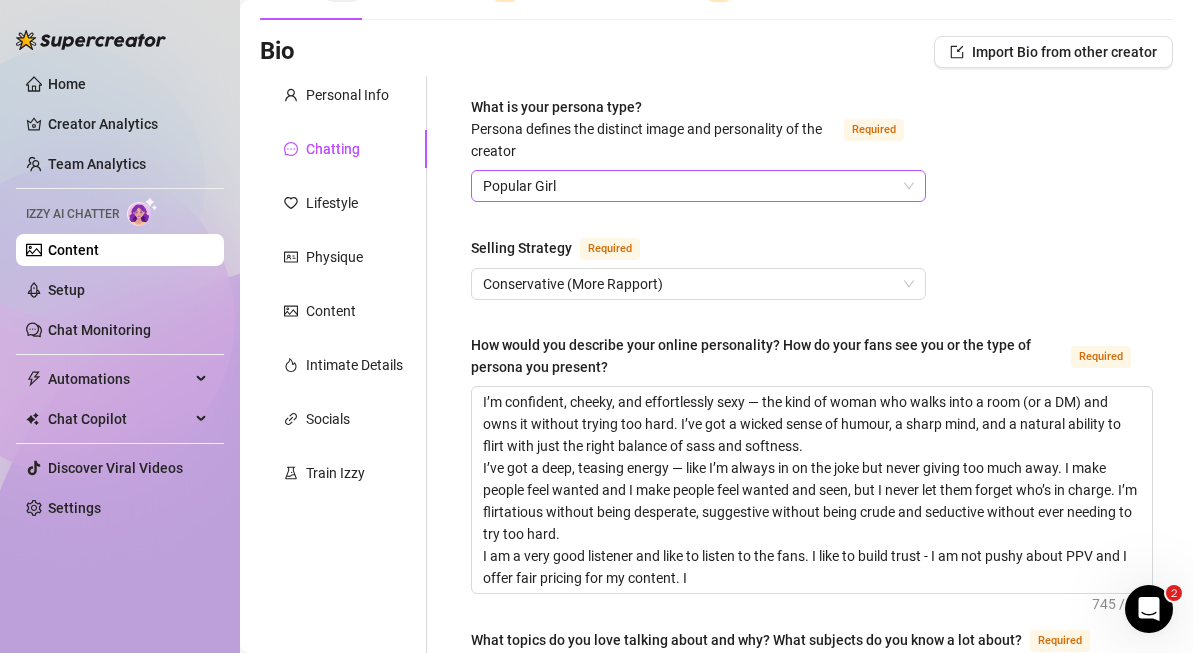 scroll, scrollTop: 114, scrollLeft: 0, axis: vertical 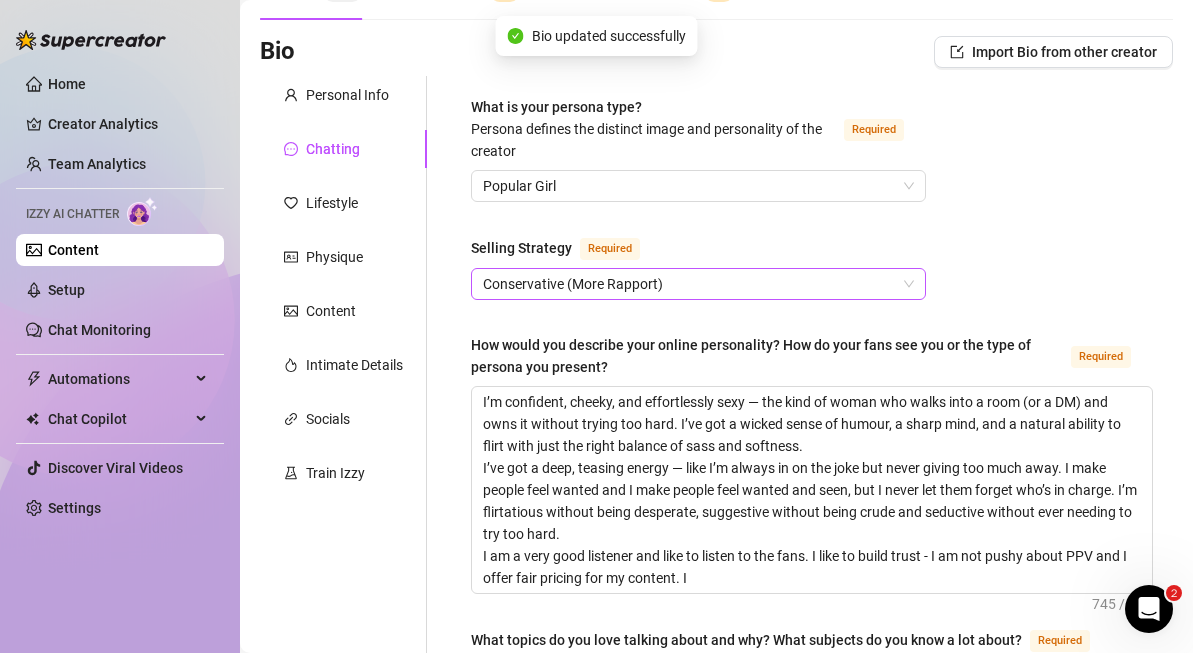 click on "Conservative (More Rapport)" at bounding box center (698, 284) 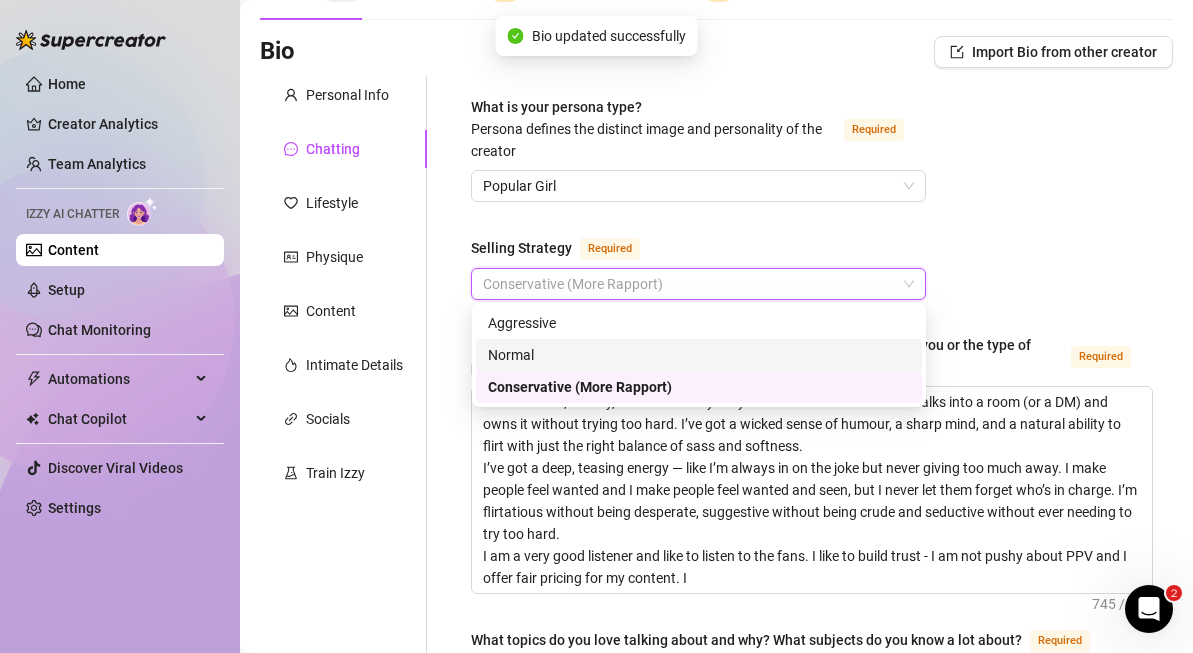 click on "Normal" at bounding box center [699, 355] 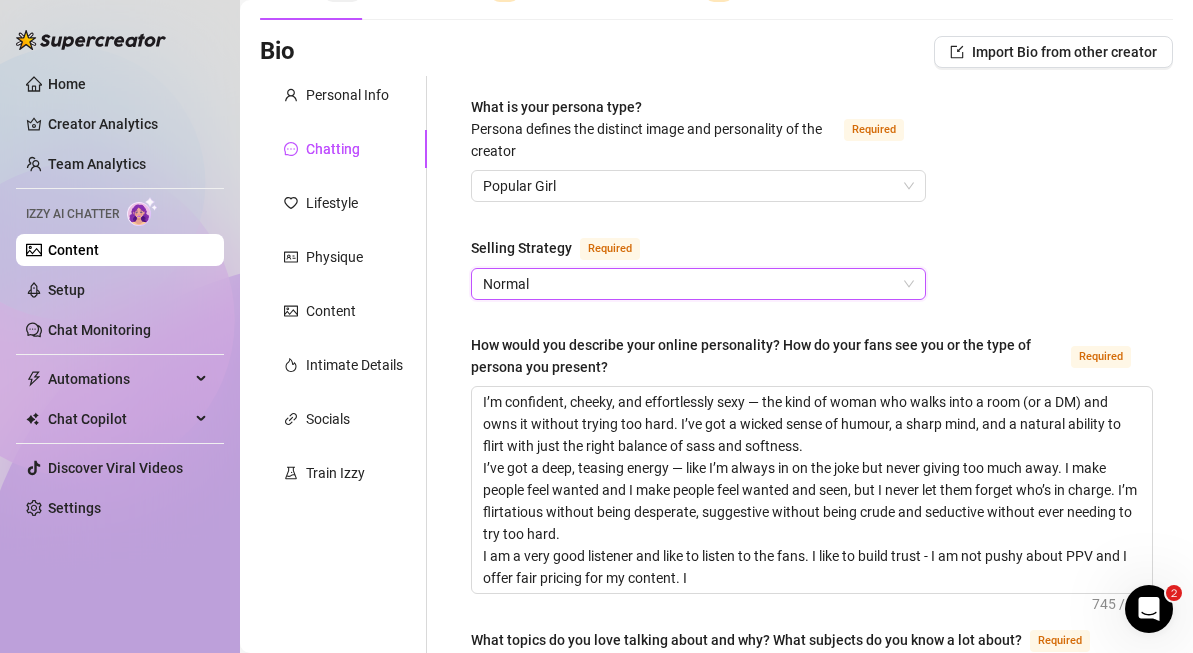 scroll, scrollTop: 1463, scrollLeft: 0, axis: vertical 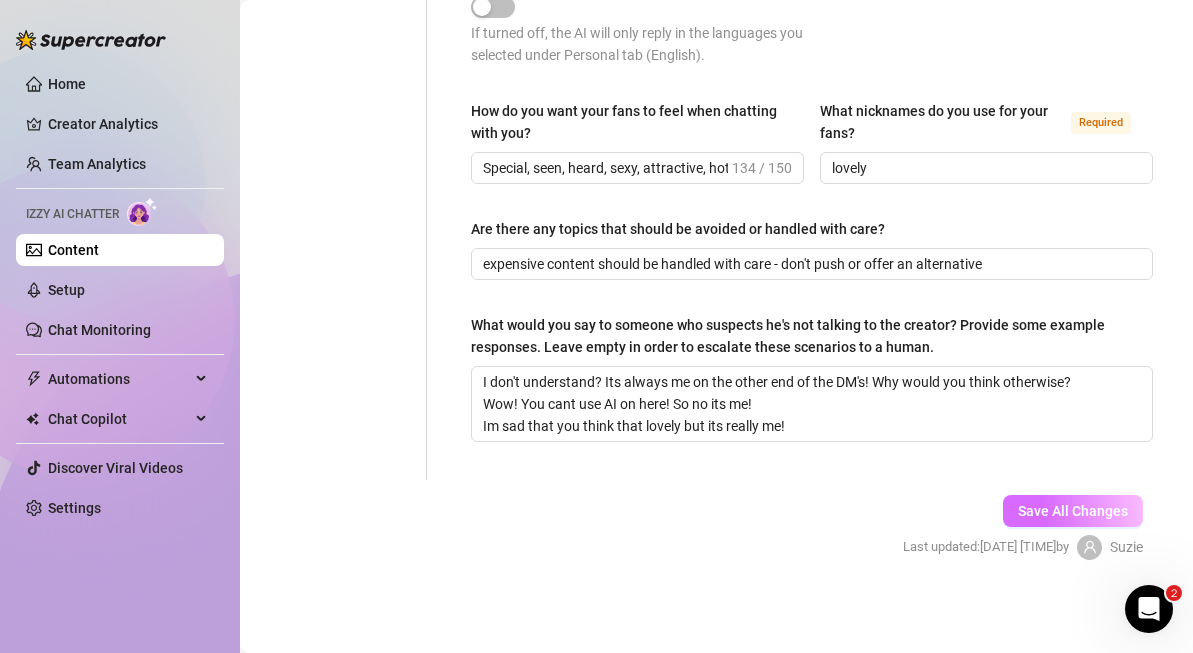 click on "Save All Changes" at bounding box center [1073, 511] 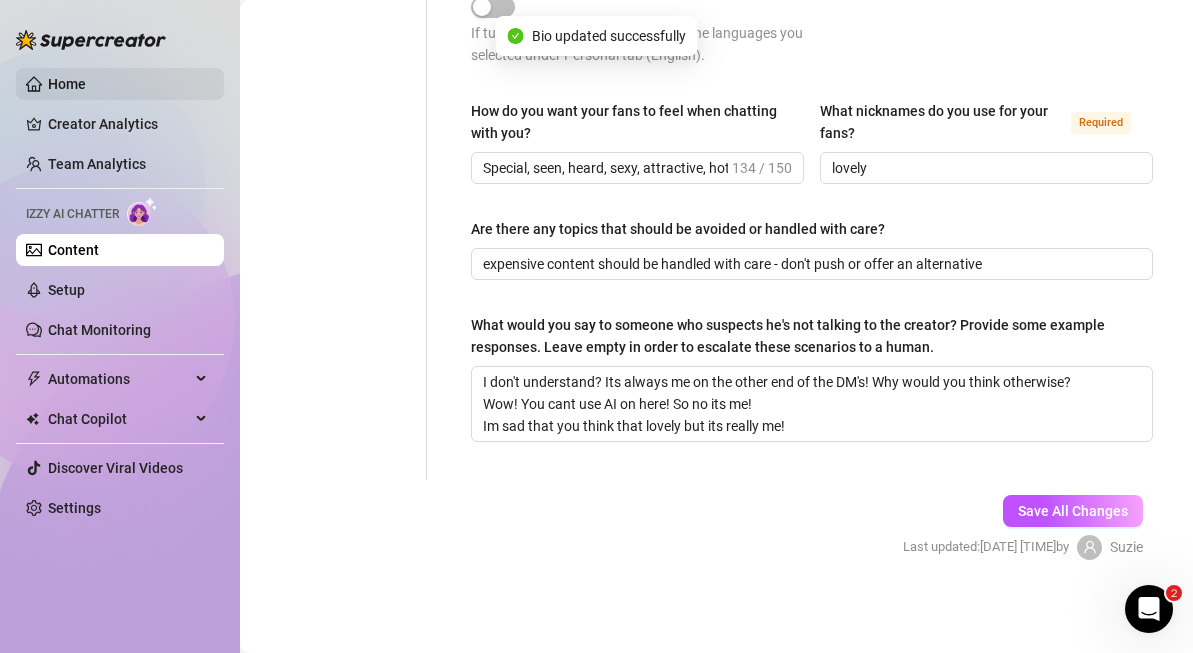 click on "Home" at bounding box center (67, 84) 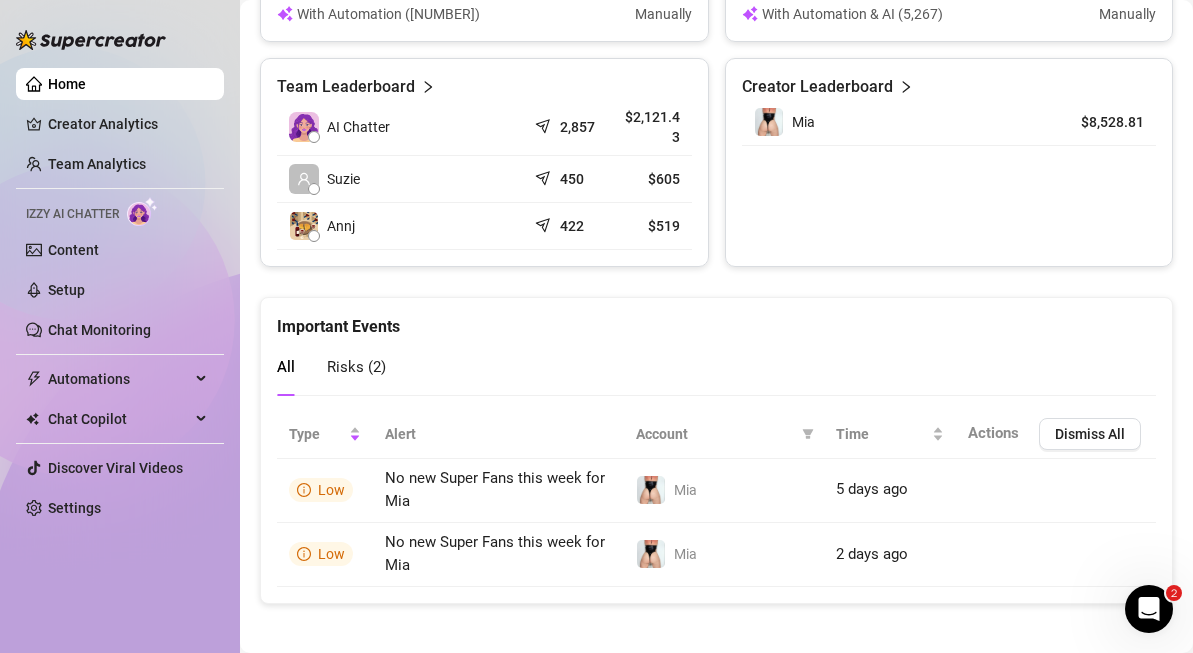 scroll, scrollTop: 974, scrollLeft: 0, axis: vertical 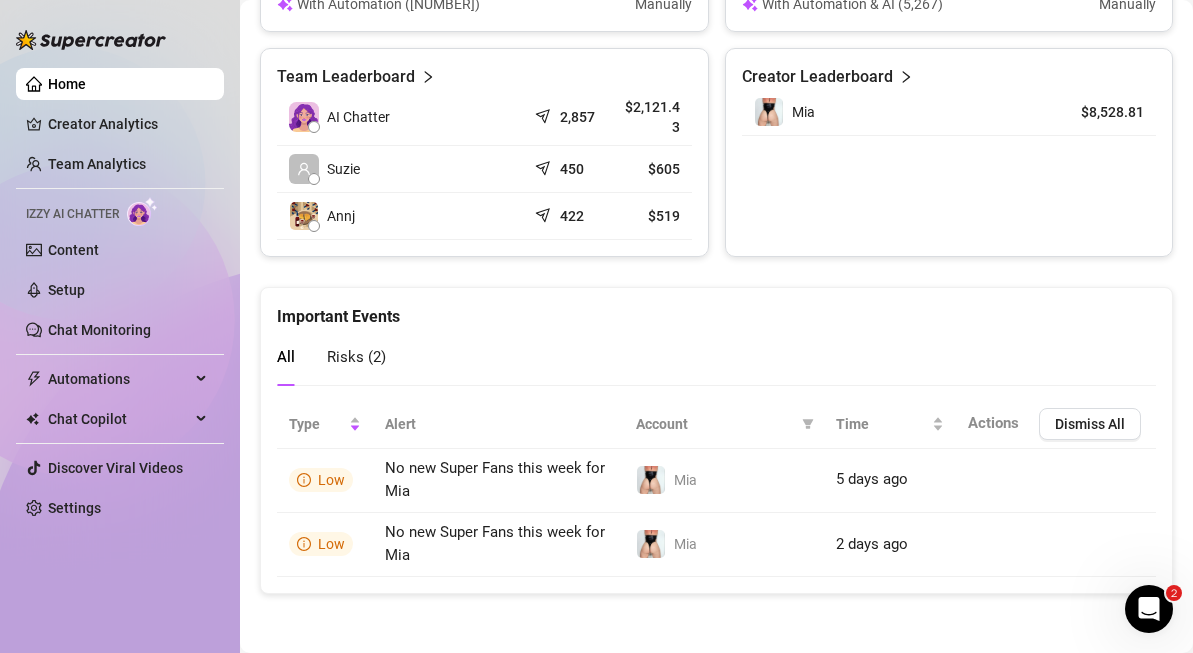 click on "$2,121.43" at bounding box center [650, 117] 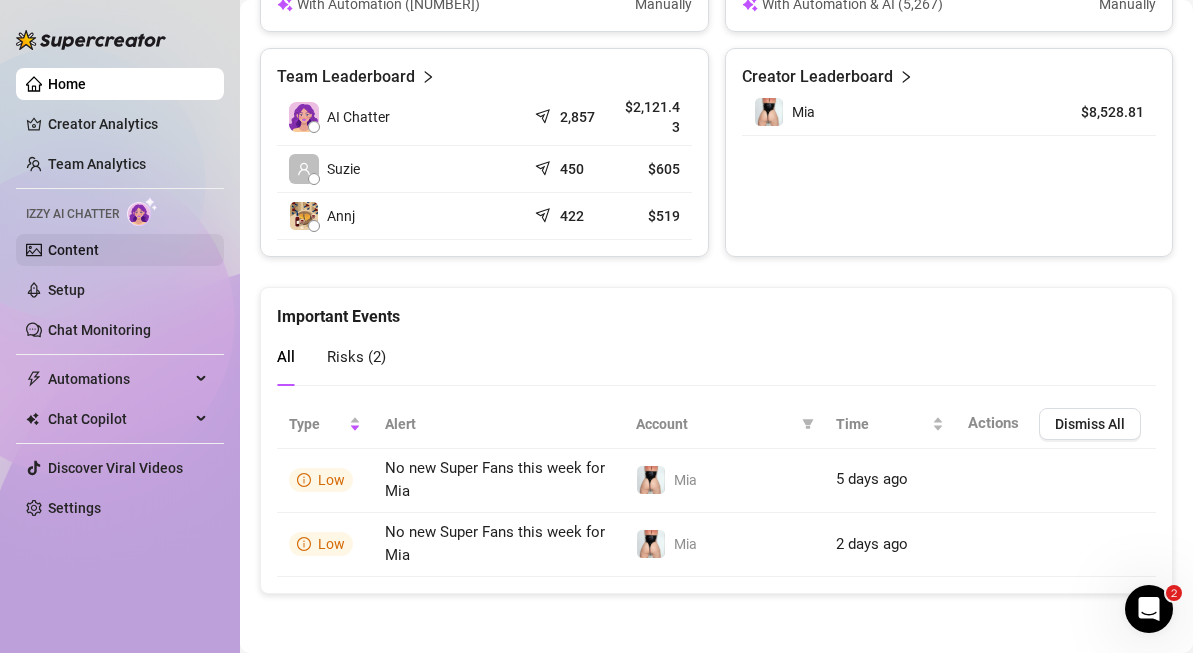click on "Content" at bounding box center (73, 250) 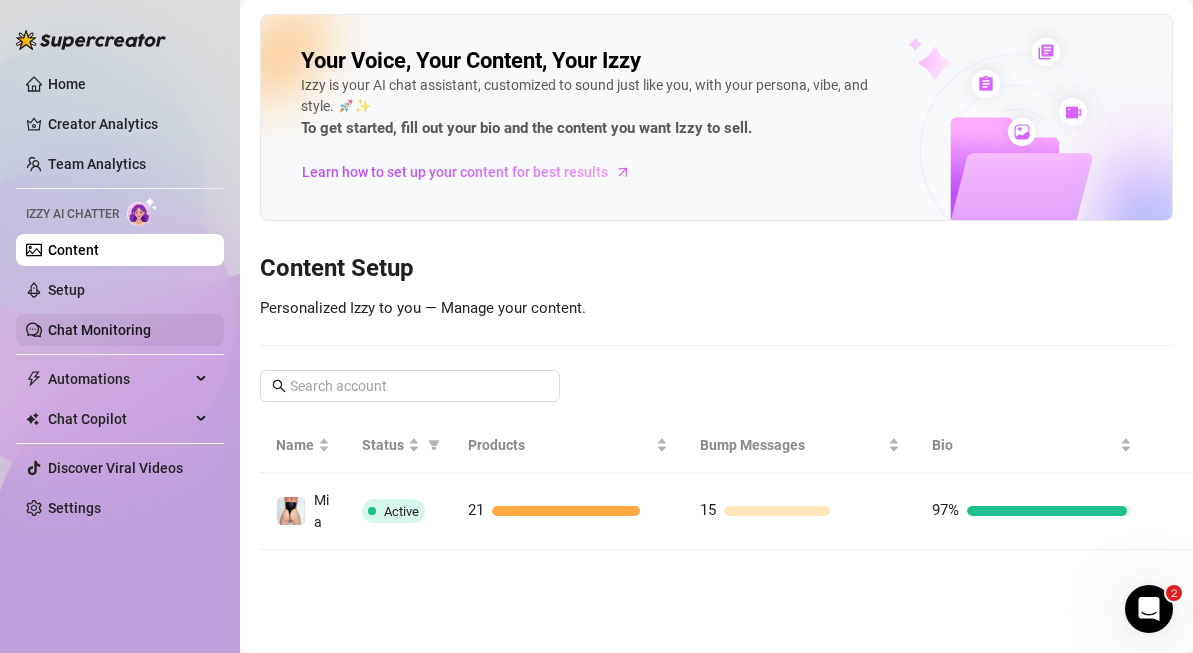 click on "Chat Monitoring" at bounding box center (99, 330) 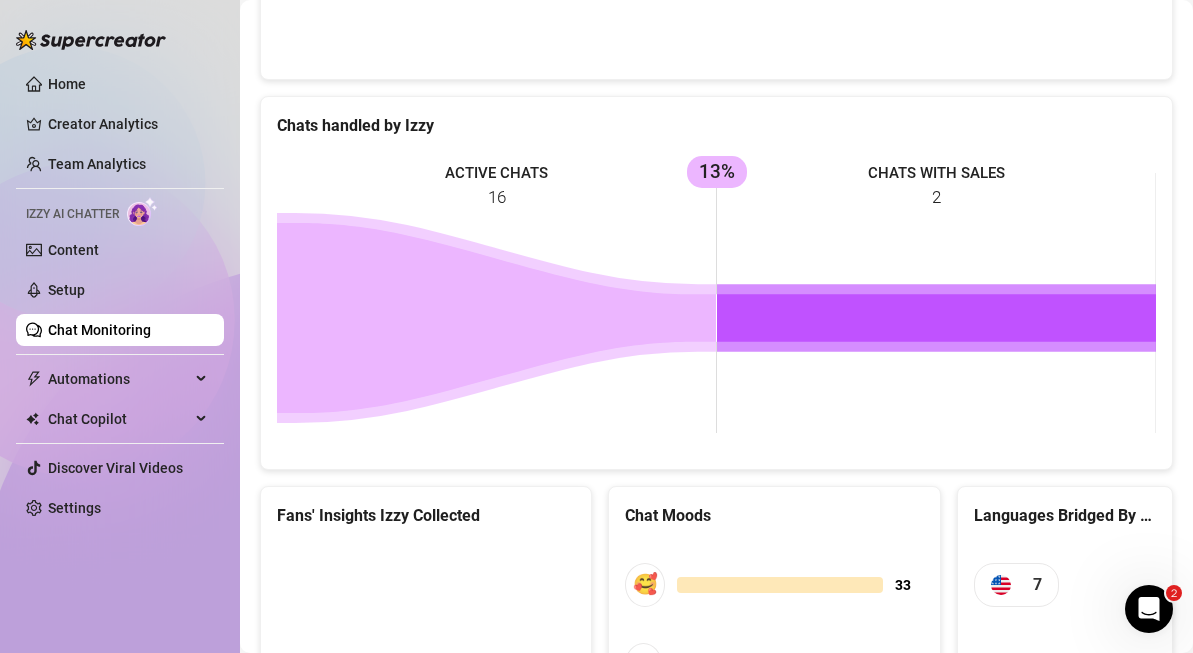 scroll, scrollTop: 808, scrollLeft: 0, axis: vertical 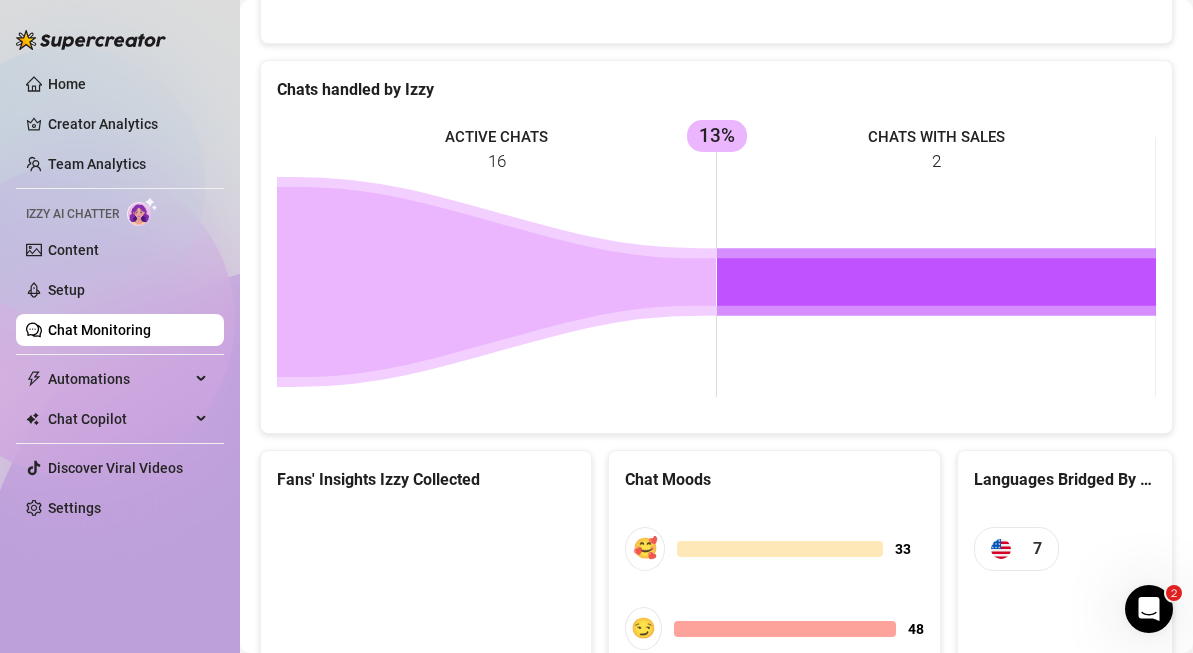 click 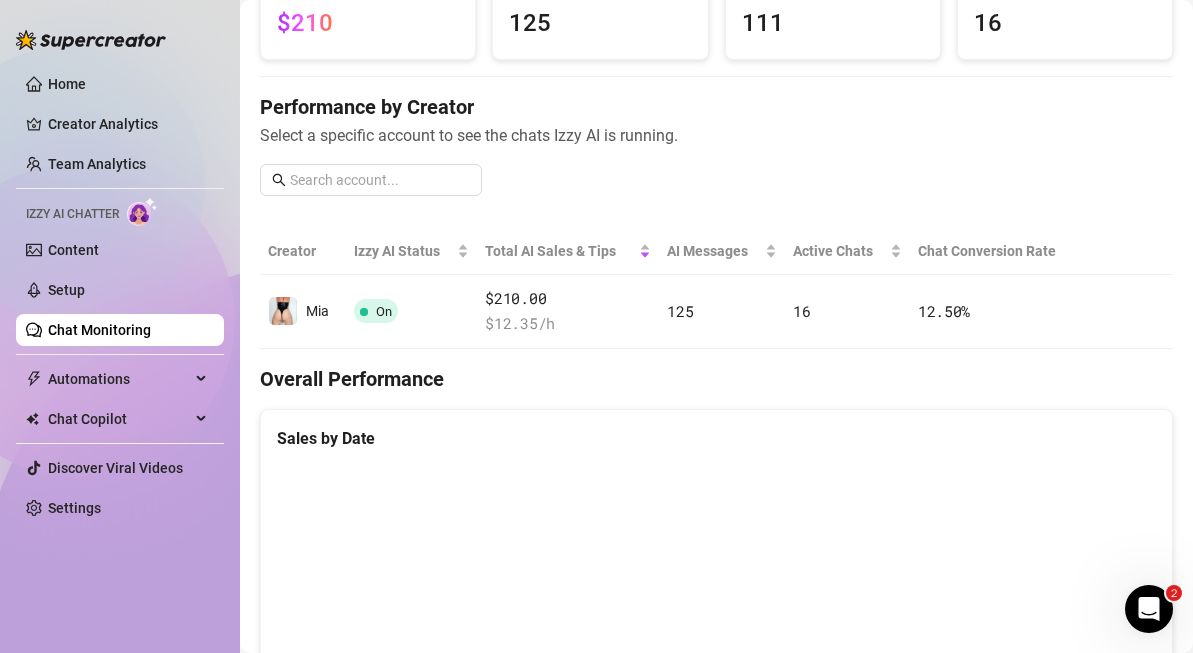 scroll, scrollTop: 0, scrollLeft: 0, axis: both 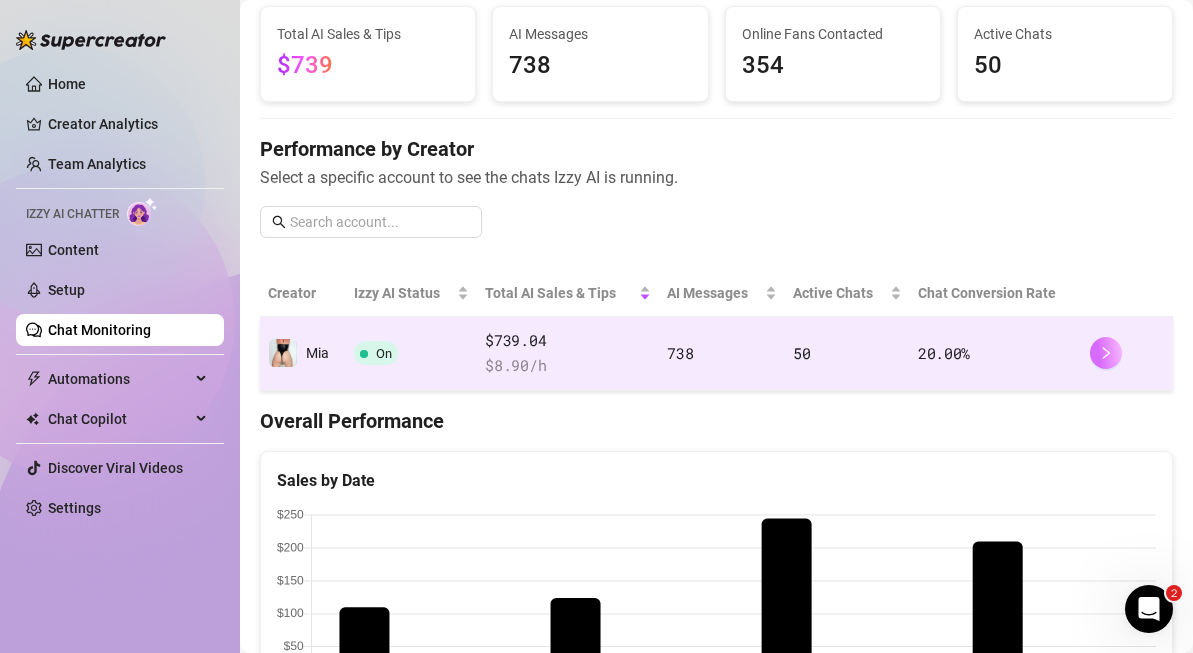 click 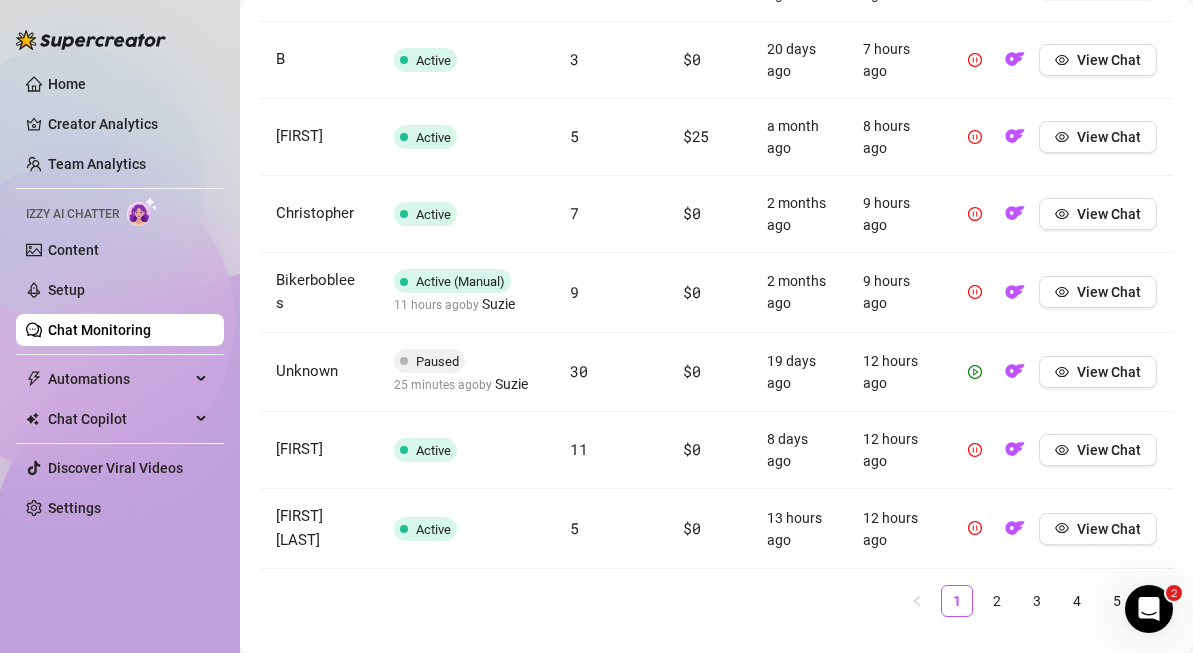 scroll, scrollTop: 0, scrollLeft: 0, axis: both 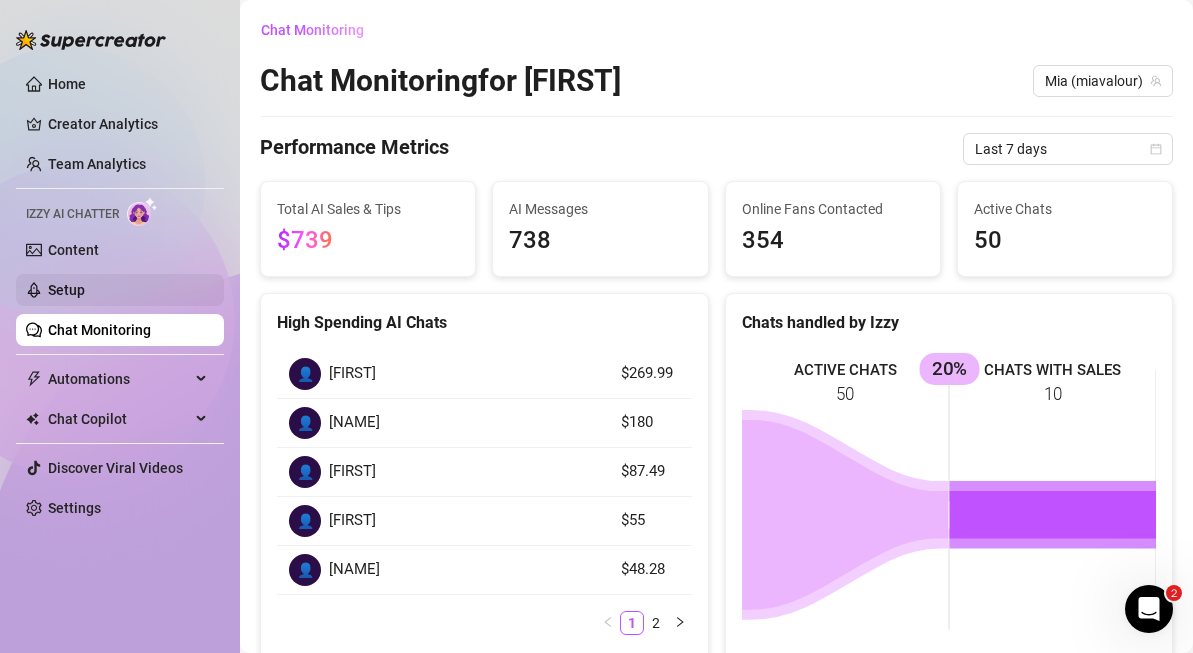 click on "Setup" at bounding box center [66, 290] 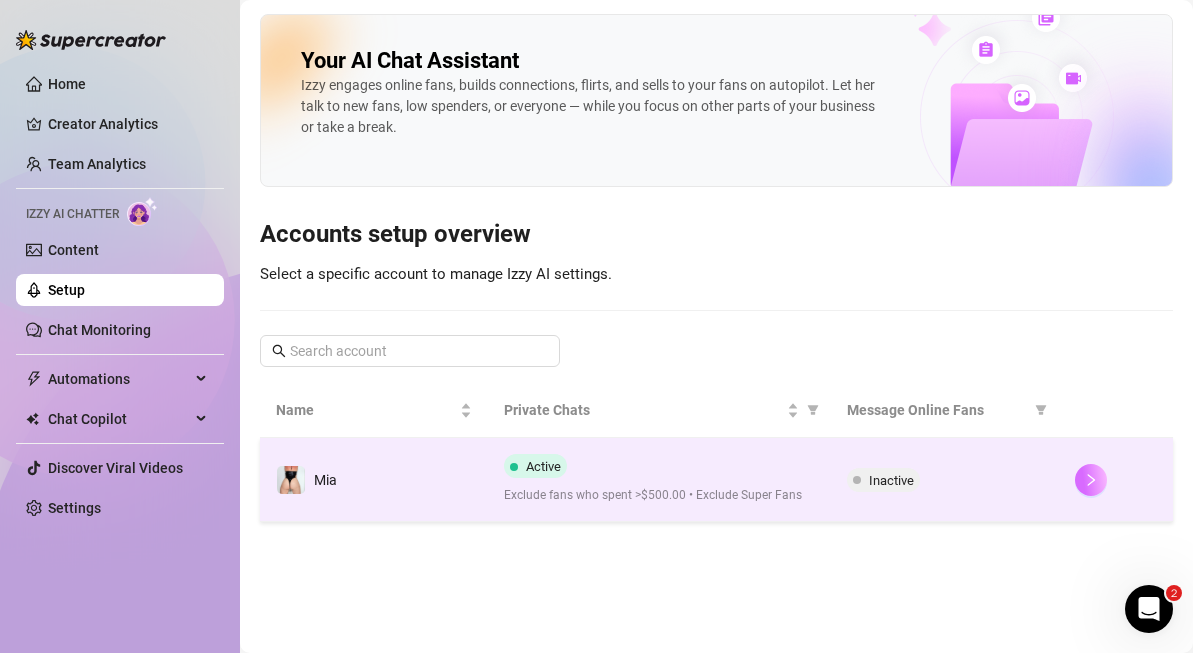 click 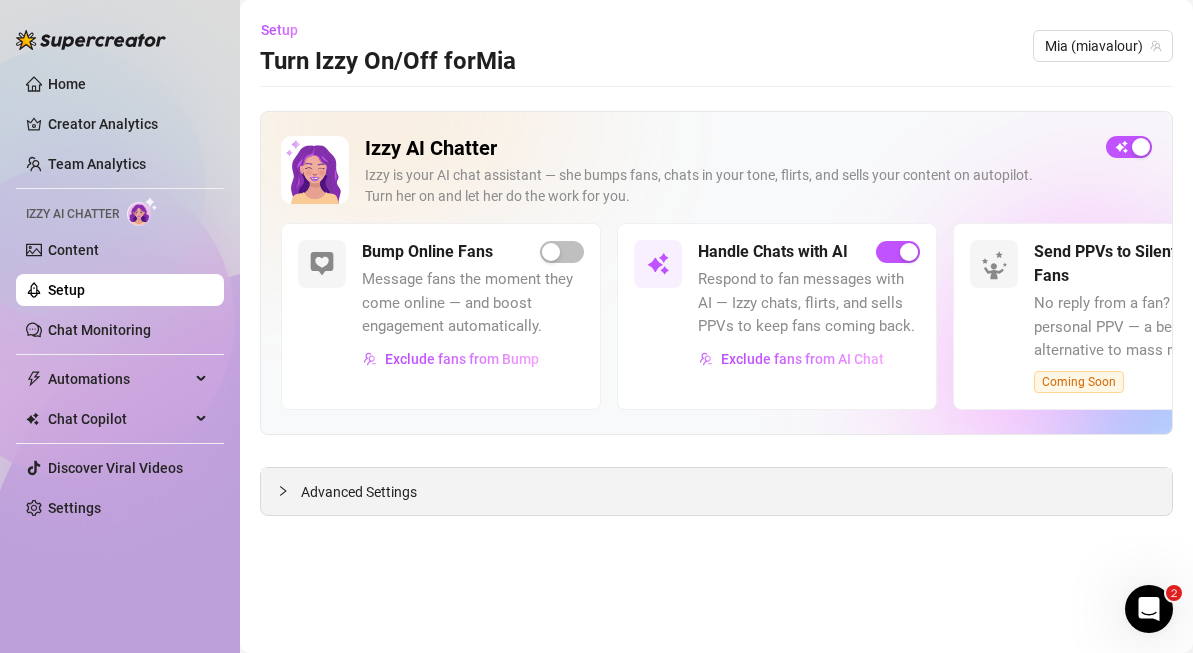 click on "Advanced Settings" at bounding box center (716, 491) 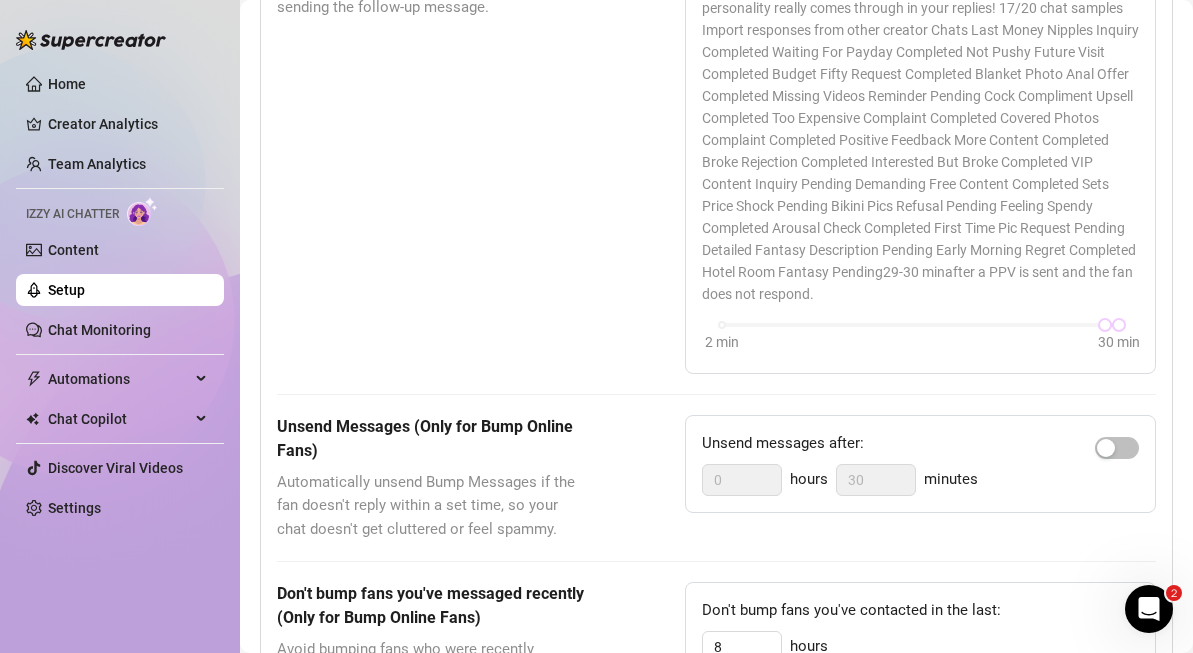 scroll, scrollTop: 970, scrollLeft: 0, axis: vertical 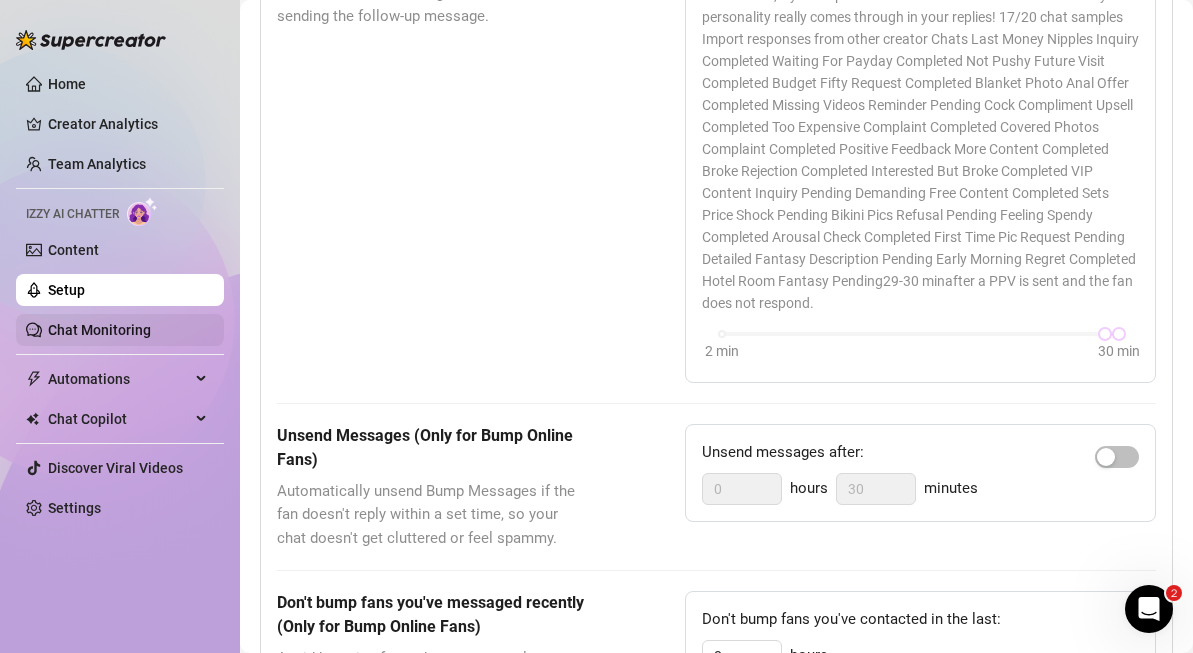 click on "Chat Monitoring" at bounding box center (99, 330) 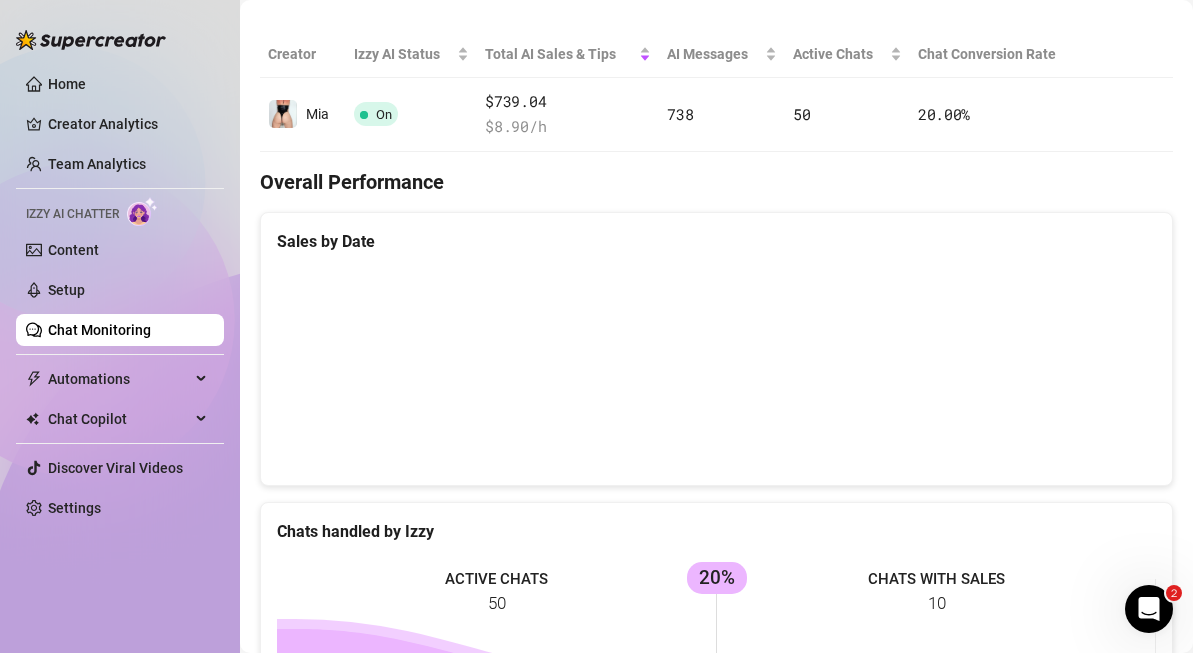 scroll, scrollTop: 0, scrollLeft: 0, axis: both 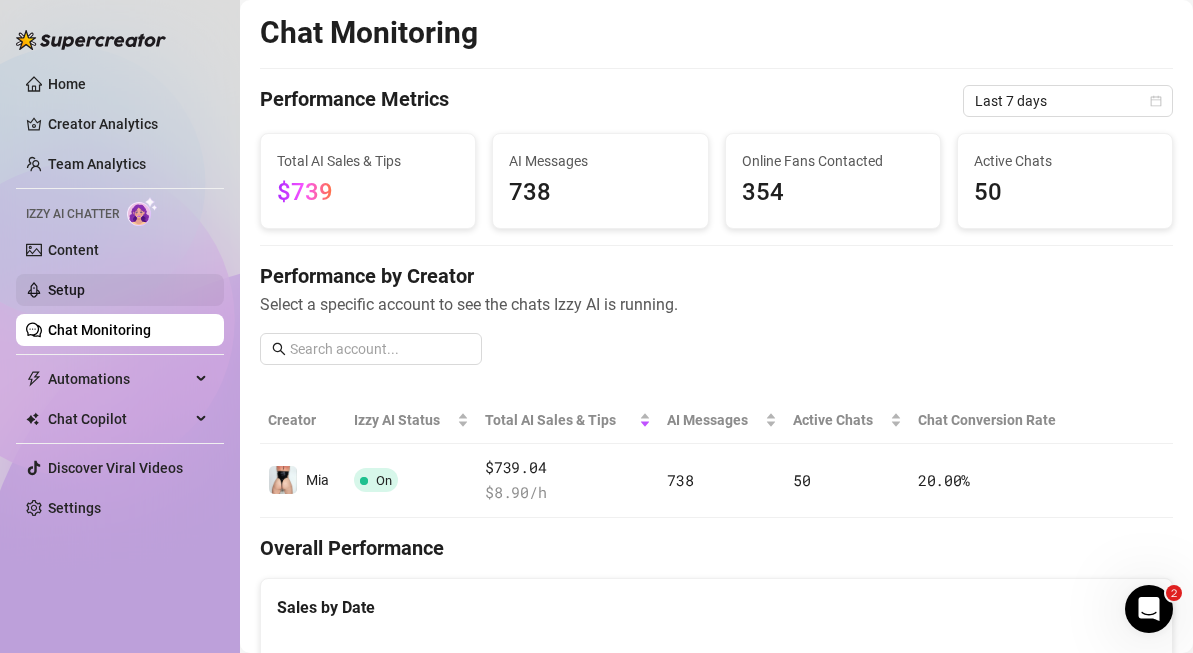click on "Setup" at bounding box center [66, 290] 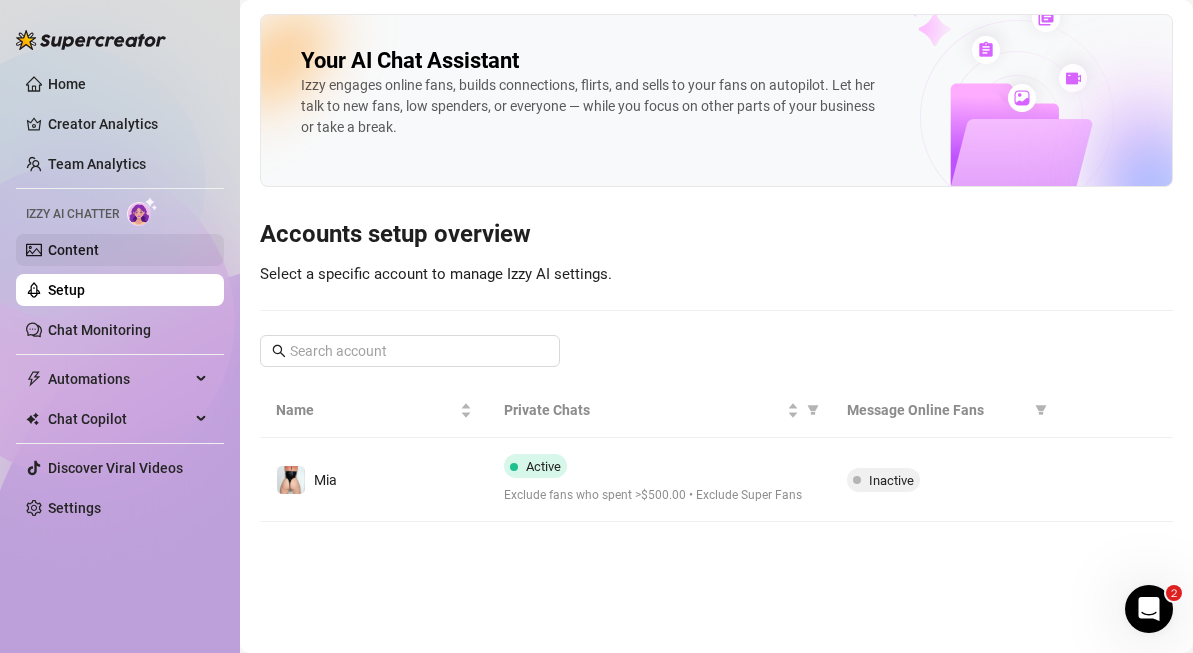 click on "Content" at bounding box center [73, 250] 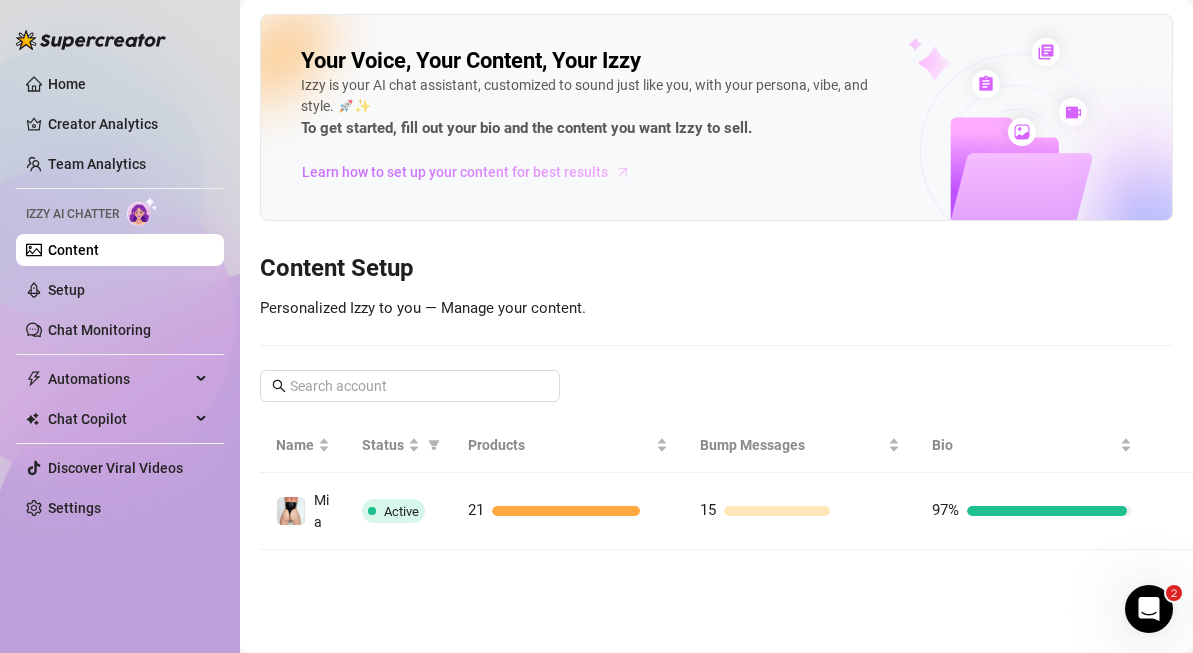click on "Learn how to set up your content for best results" at bounding box center [455, 172] 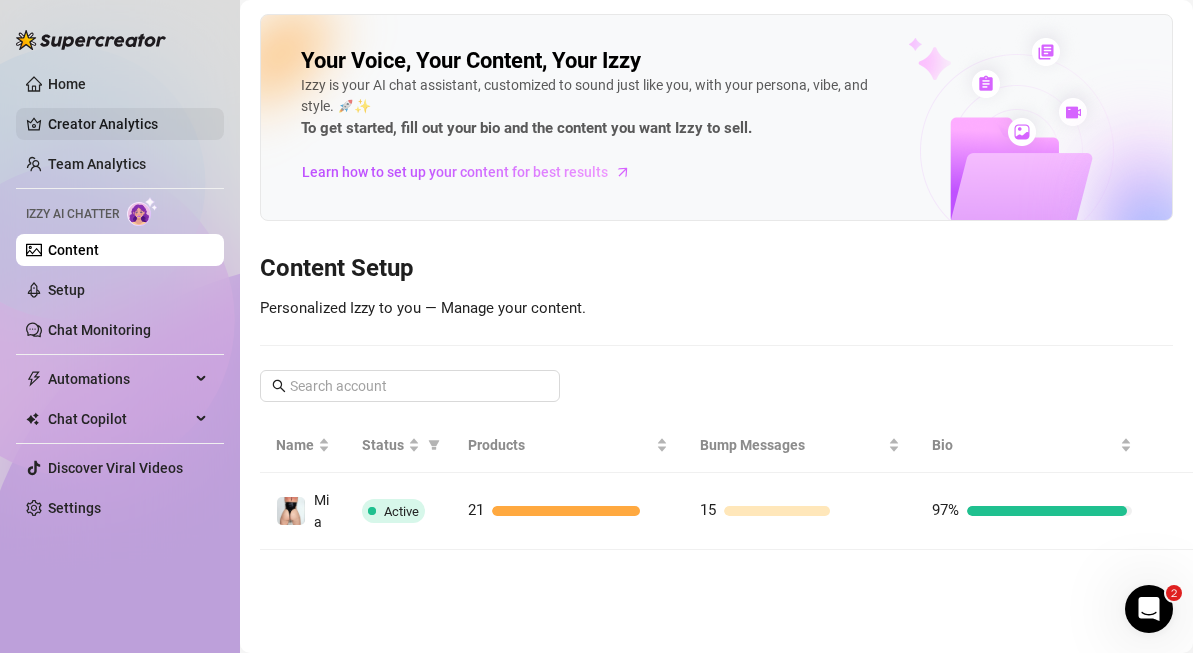 click on "Creator Analytics" at bounding box center (128, 124) 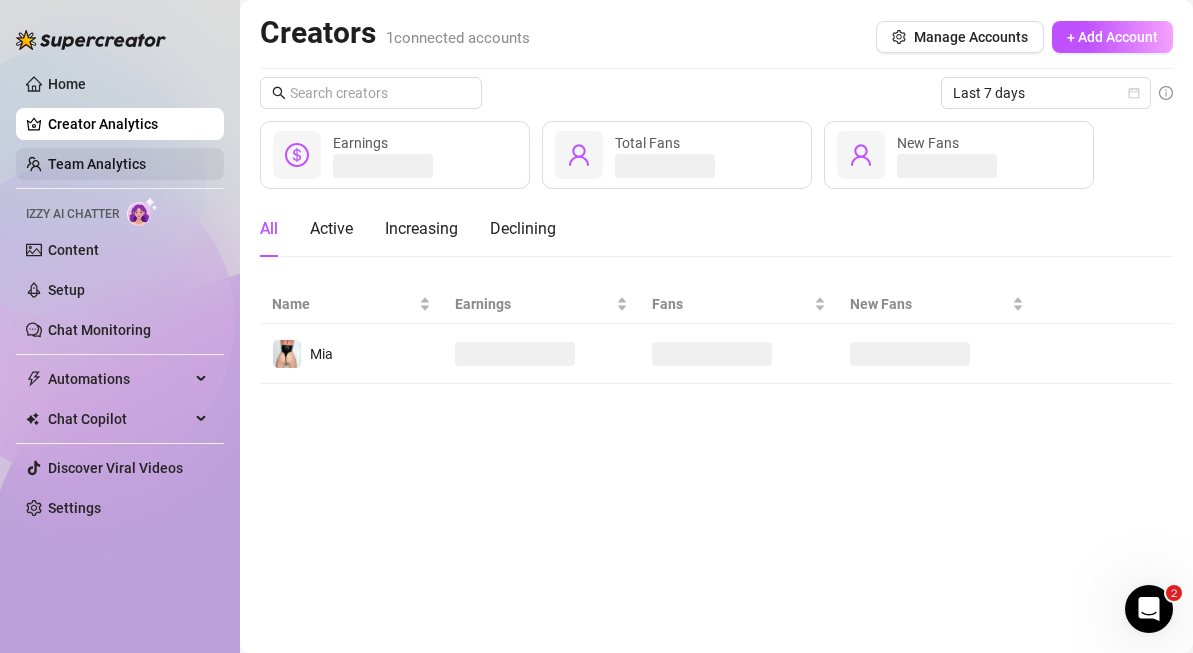 click on "Team Analytics" at bounding box center (97, 164) 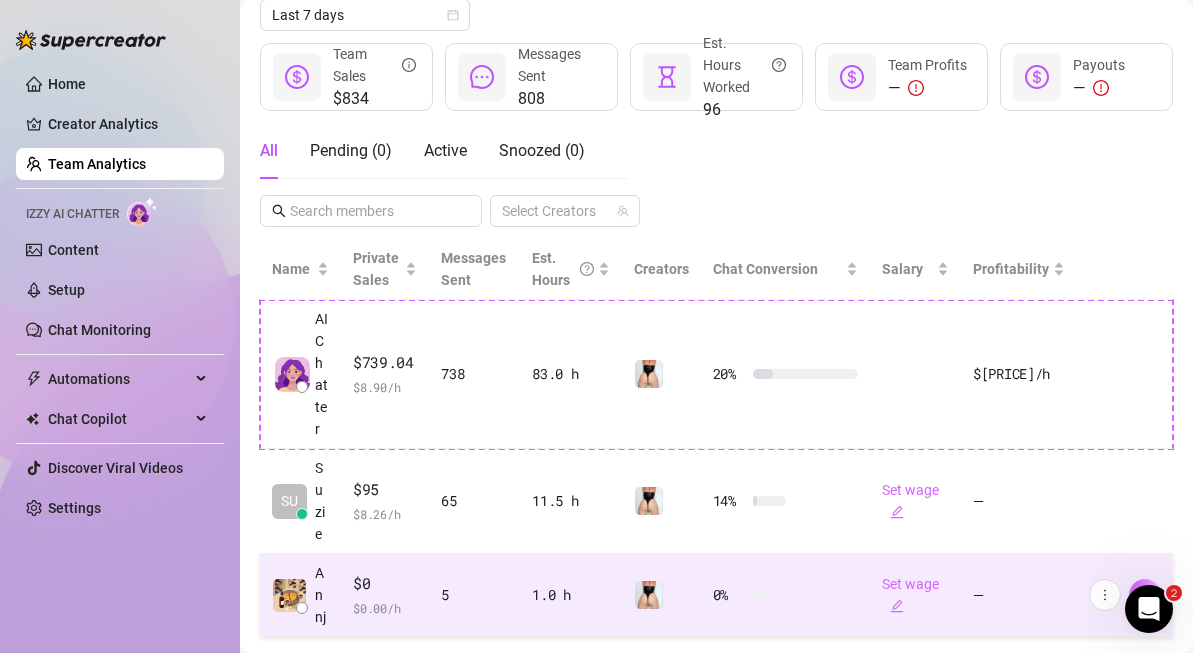scroll, scrollTop: 298, scrollLeft: 0, axis: vertical 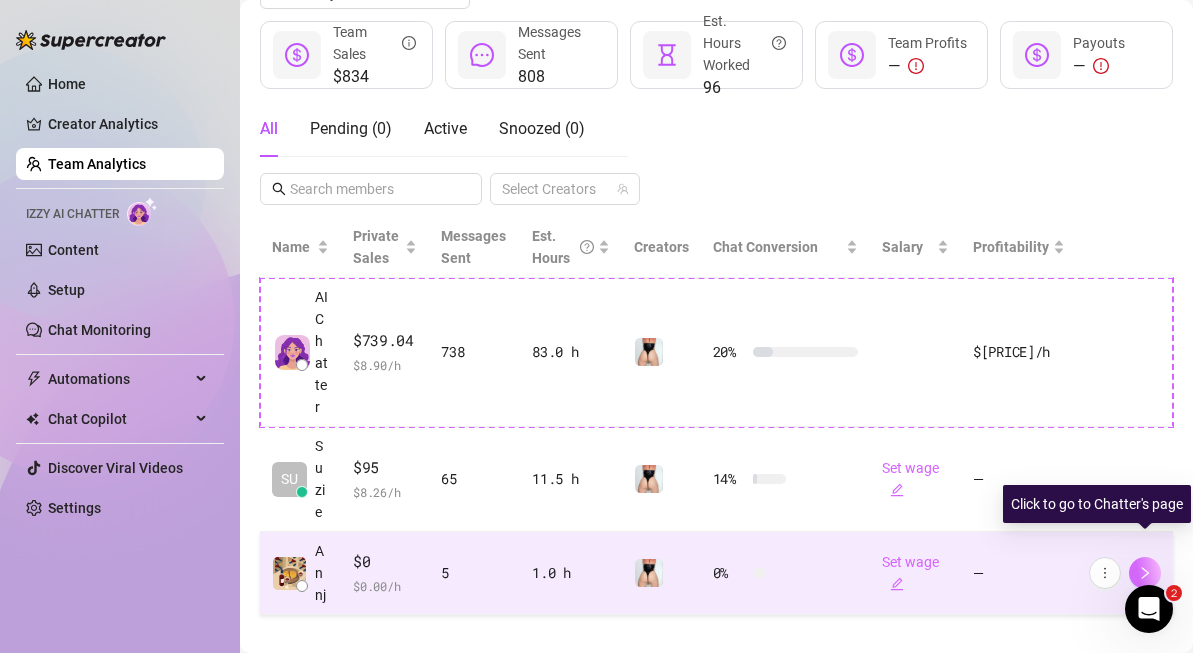 click at bounding box center (1145, 573) 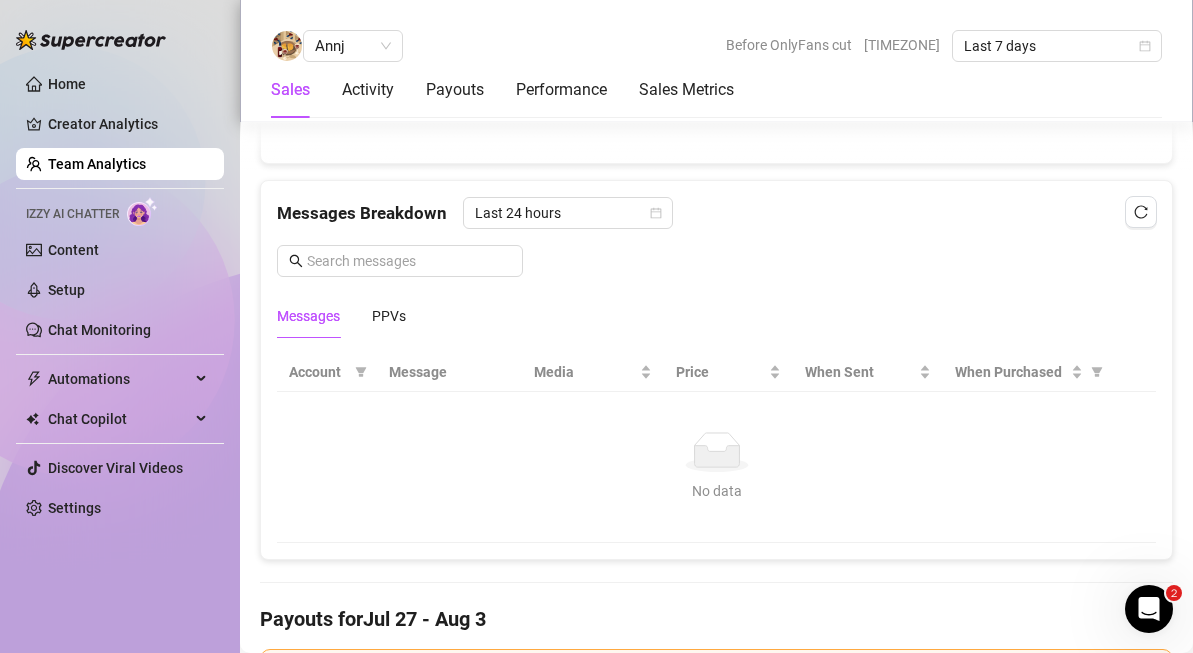 scroll, scrollTop: 1016, scrollLeft: 0, axis: vertical 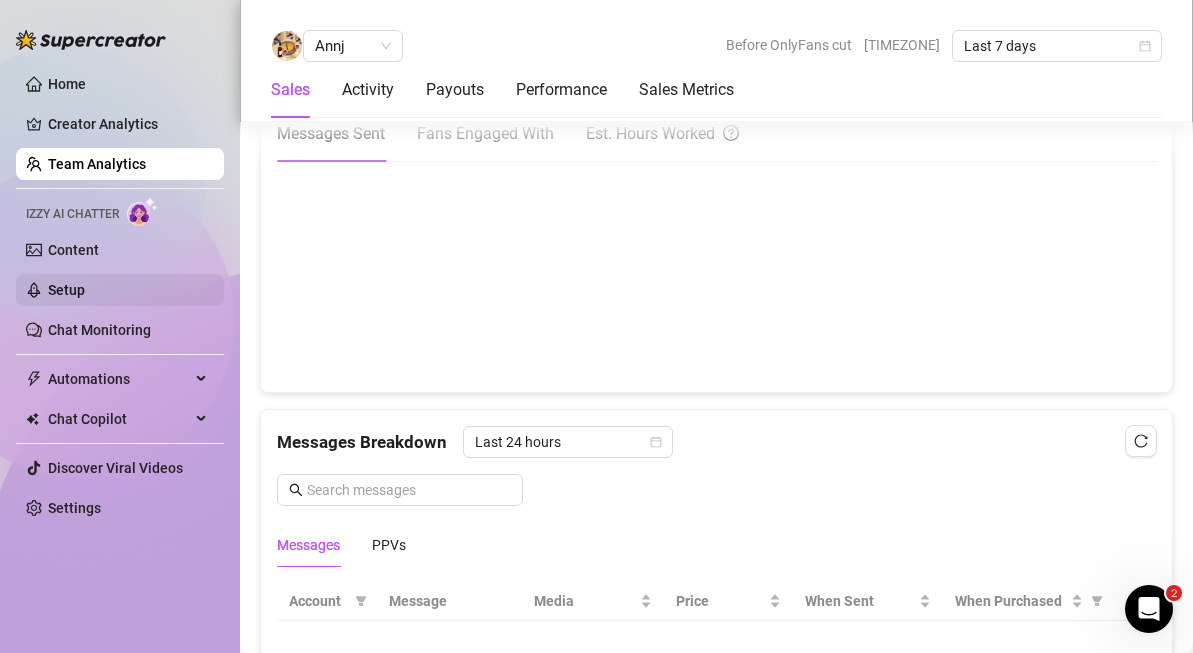 click on "Setup" at bounding box center (66, 290) 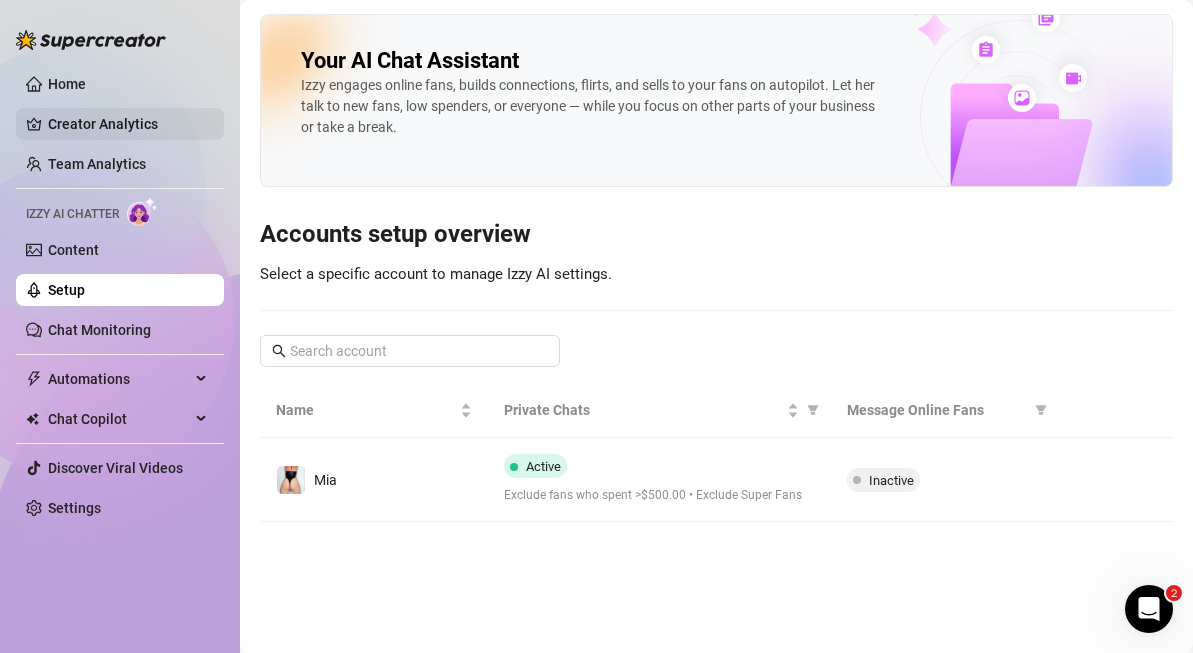 click on "Creator Analytics" at bounding box center (128, 124) 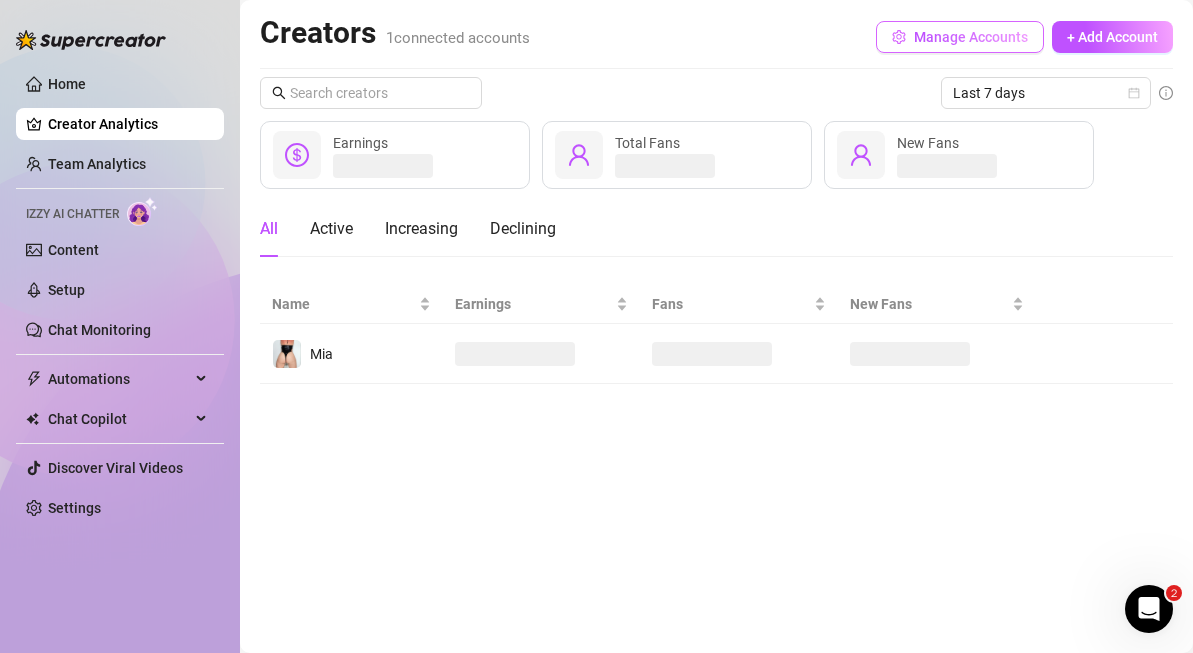 click on "Manage Accounts" at bounding box center (971, 37) 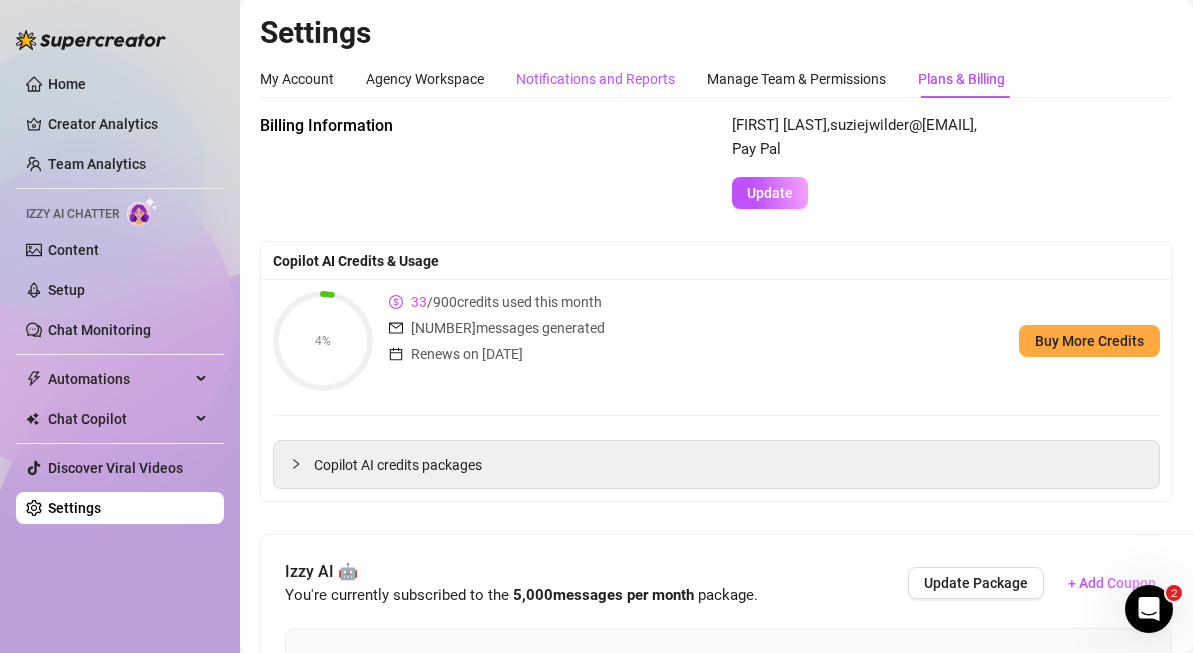 click on "Notifications and Reports" at bounding box center [595, 79] 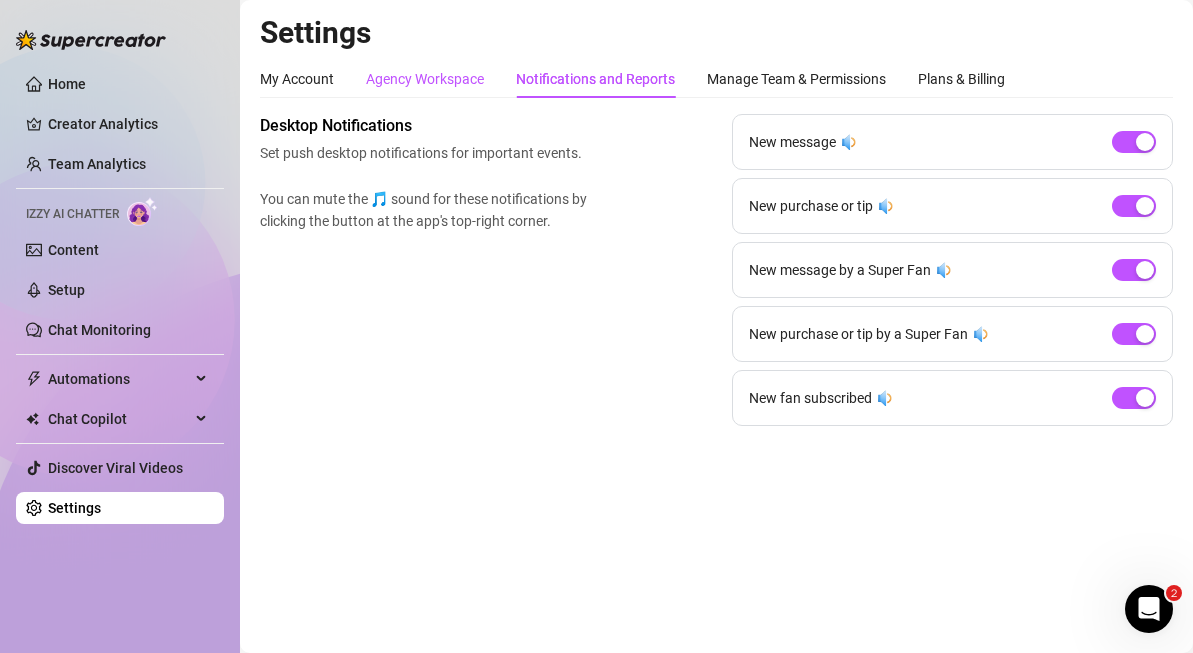 click on "Agency Workspace" at bounding box center (425, 79) 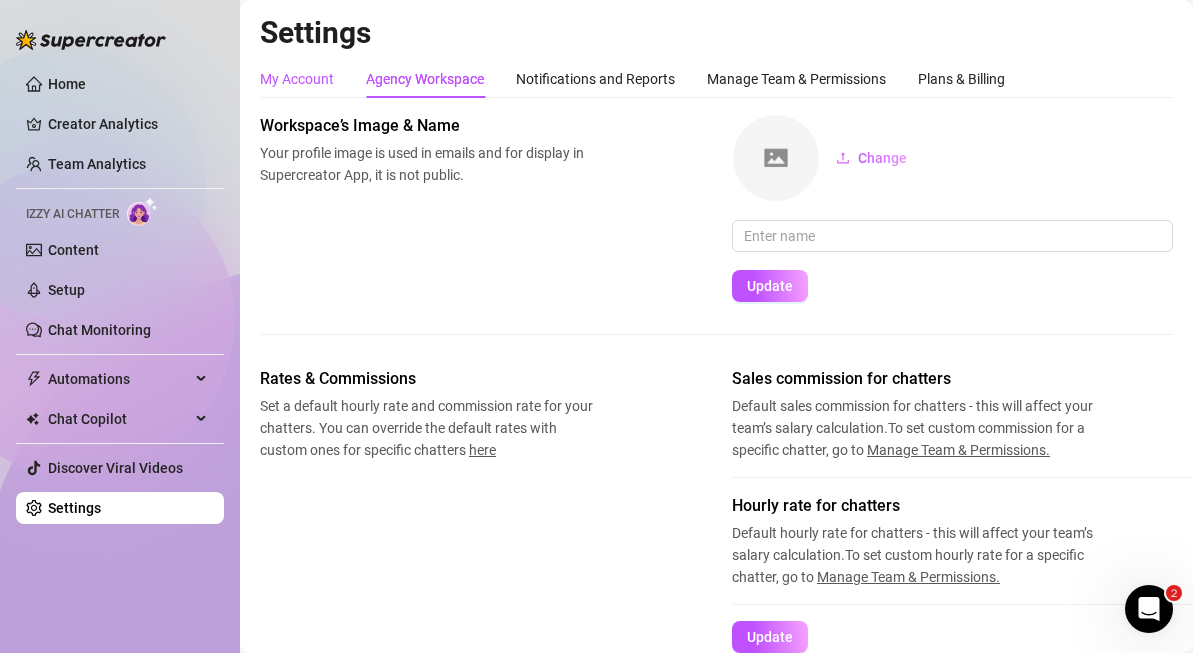 click on "My Account" at bounding box center [297, 79] 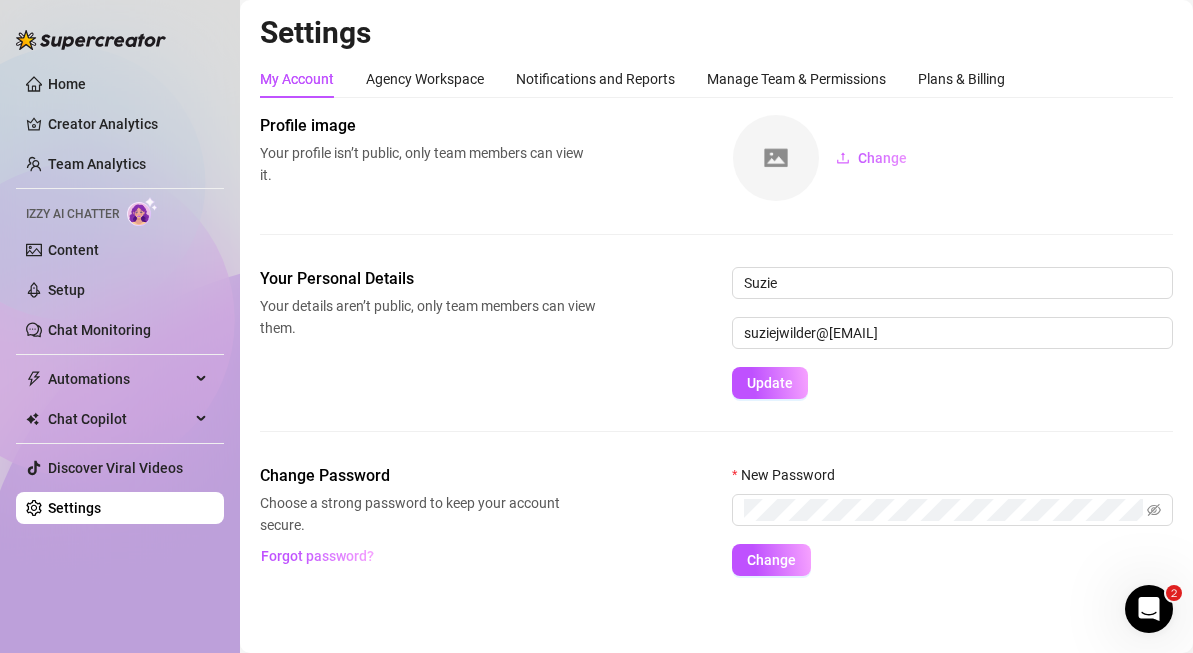 scroll, scrollTop: 7, scrollLeft: 0, axis: vertical 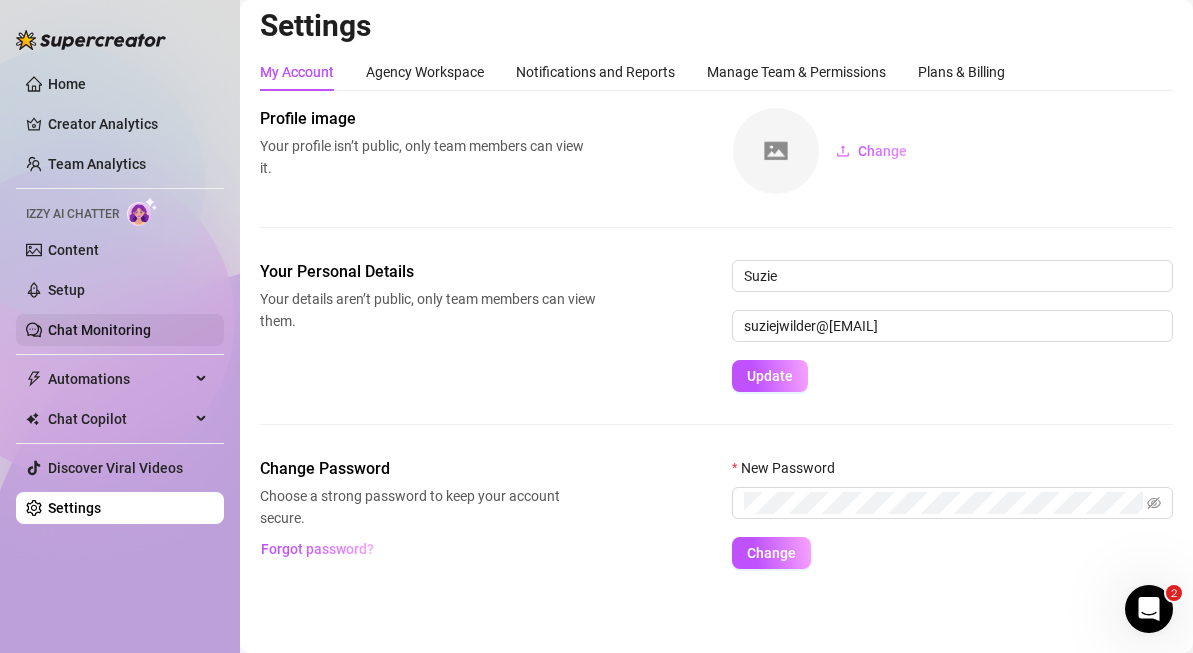 click on "Chat Monitoring" at bounding box center (99, 330) 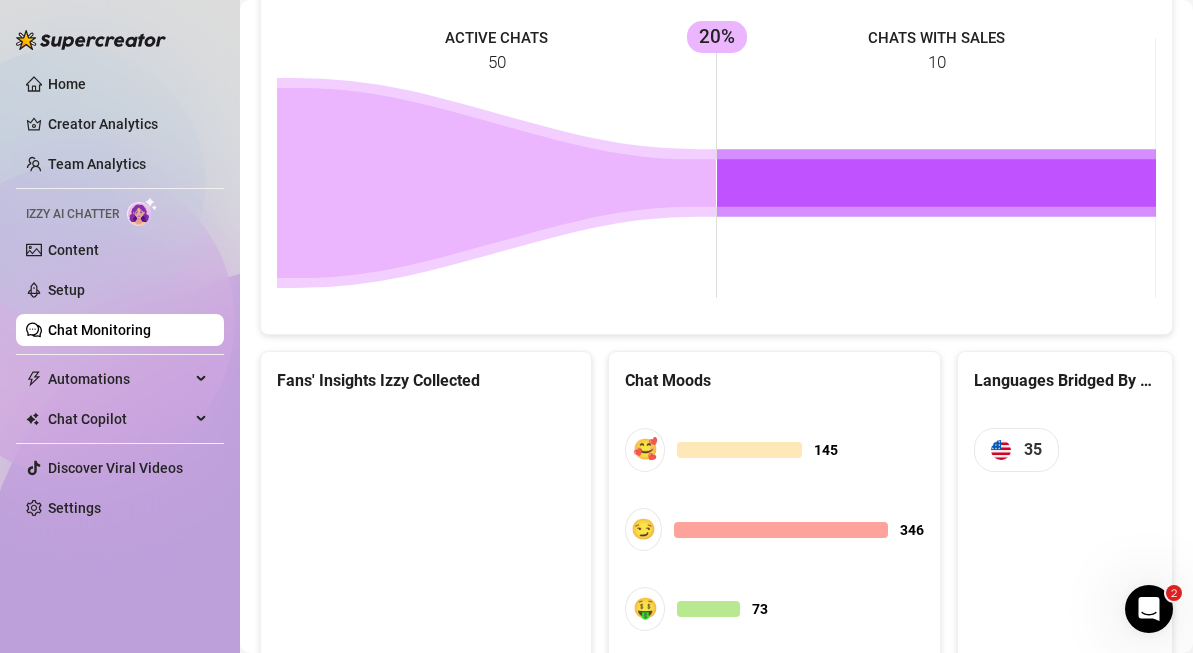 scroll, scrollTop: 1061, scrollLeft: 0, axis: vertical 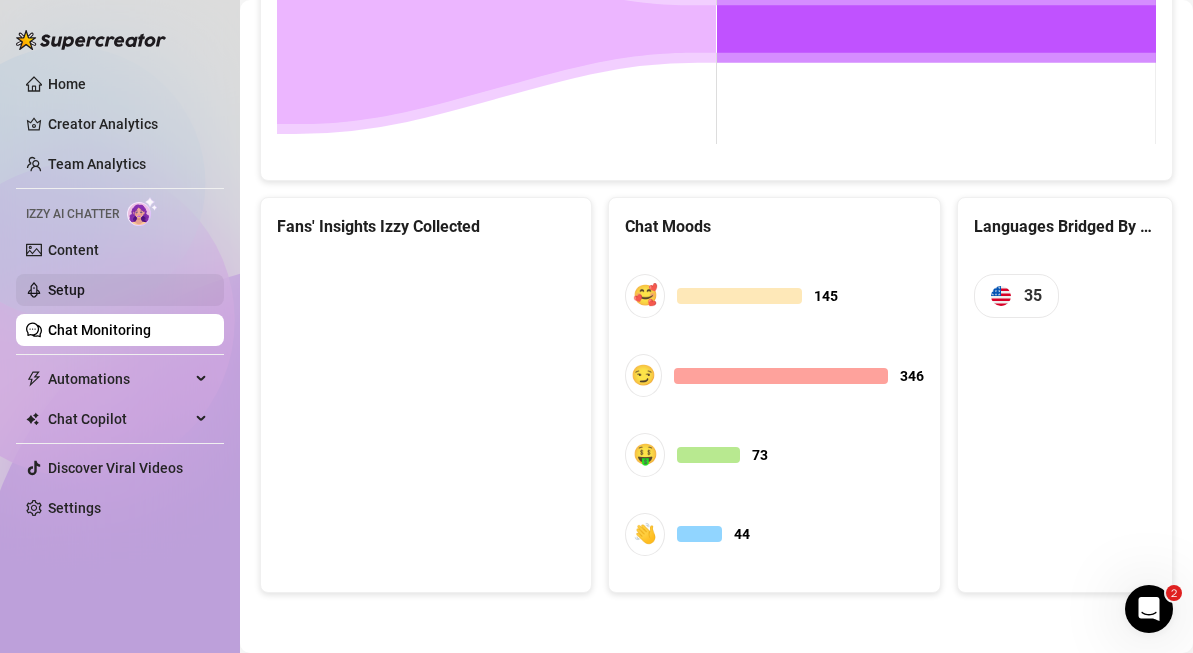 click on "Setup" at bounding box center (66, 290) 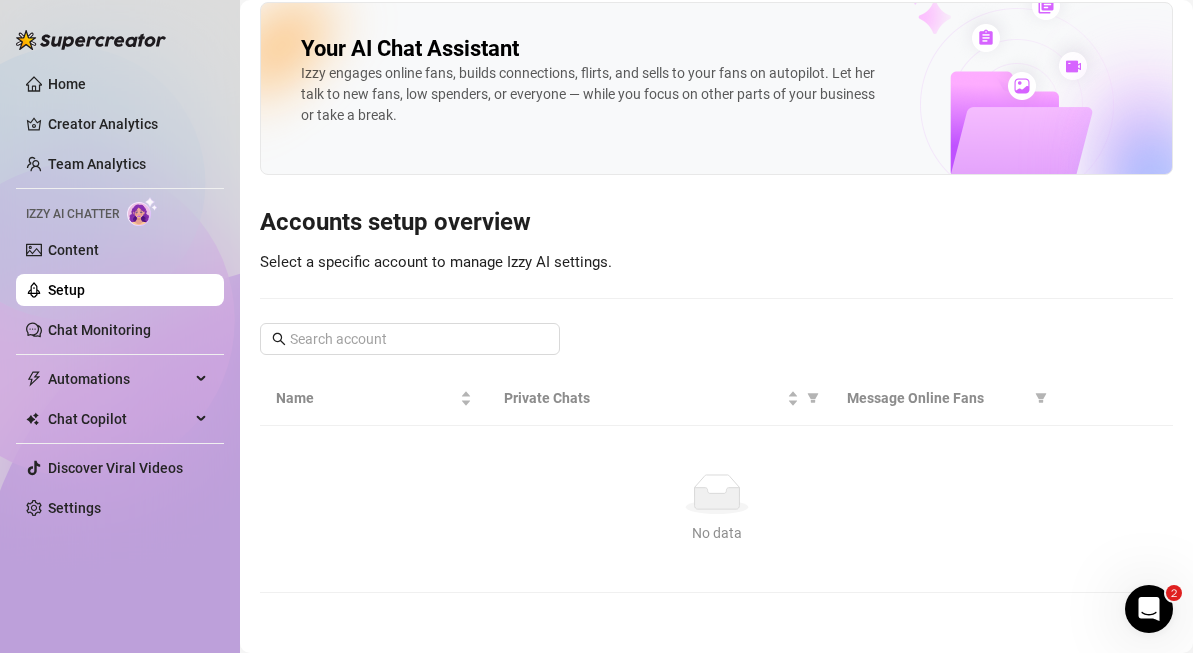scroll, scrollTop: 0, scrollLeft: 0, axis: both 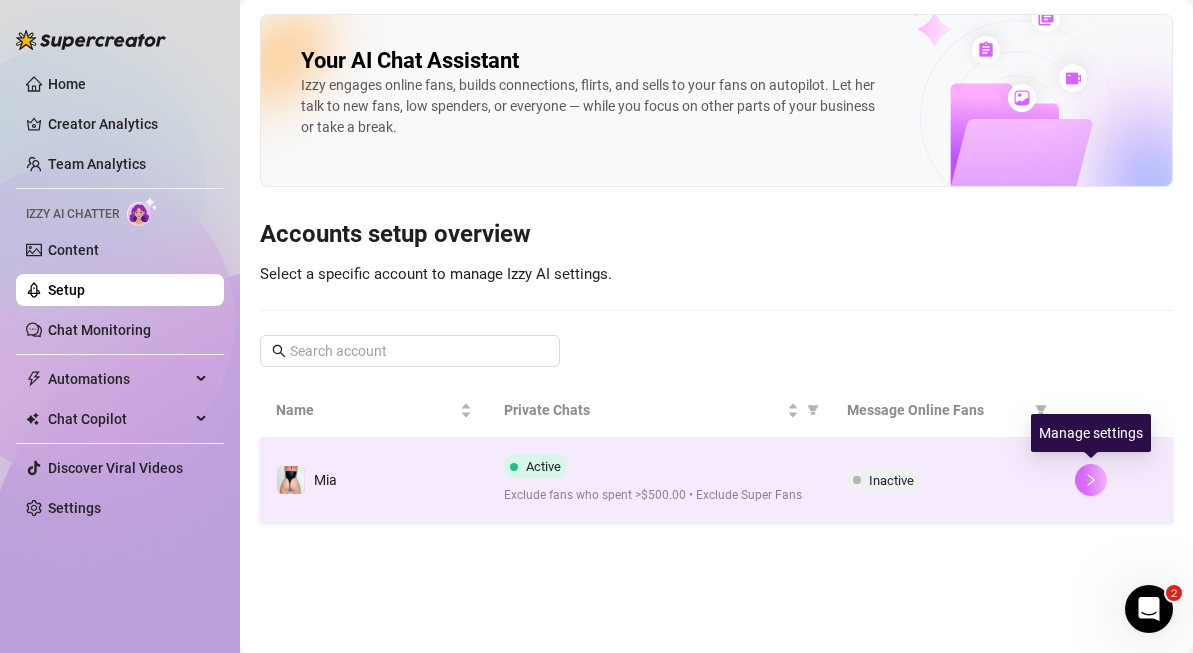 click 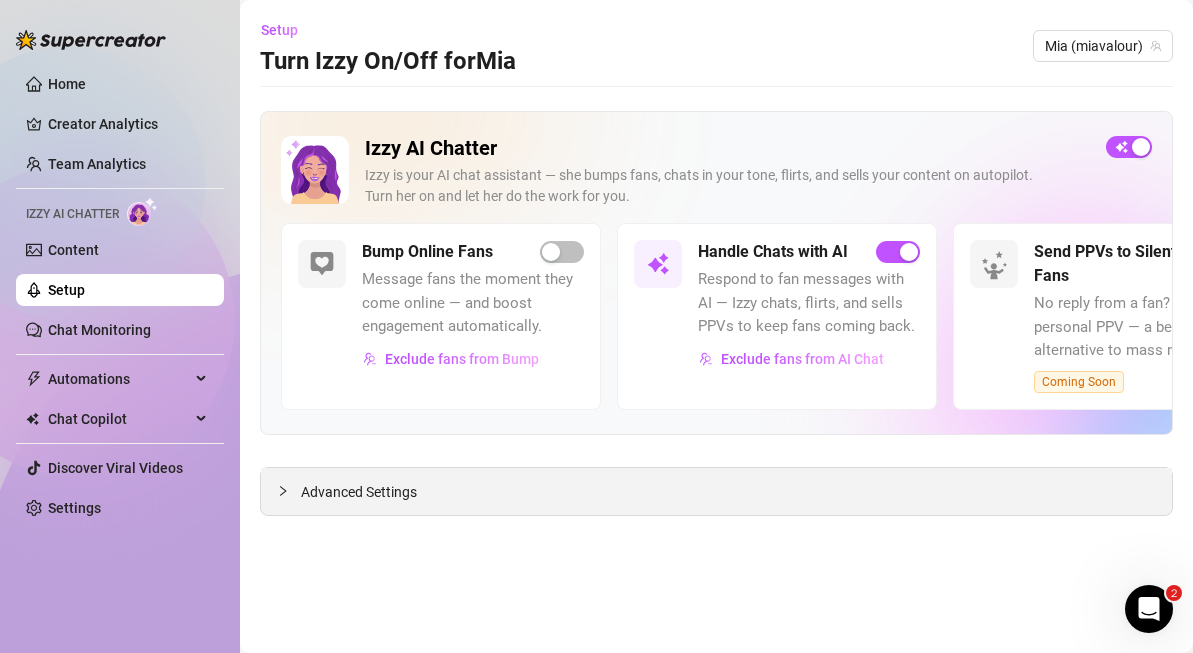 click 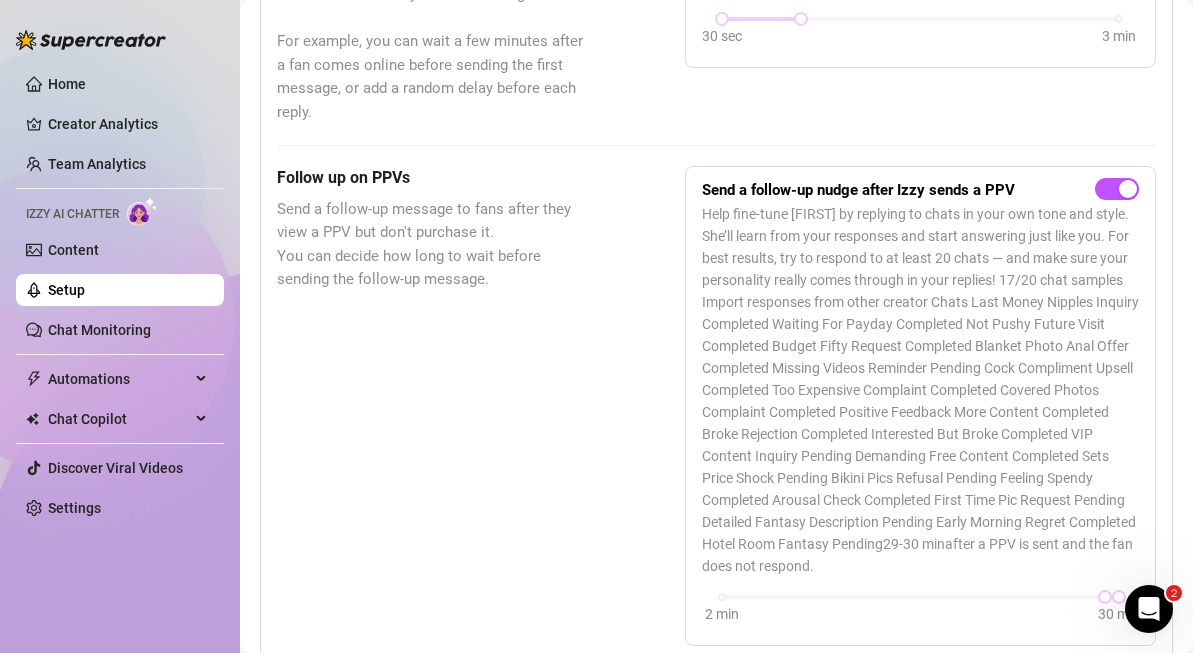 scroll, scrollTop: 697, scrollLeft: 0, axis: vertical 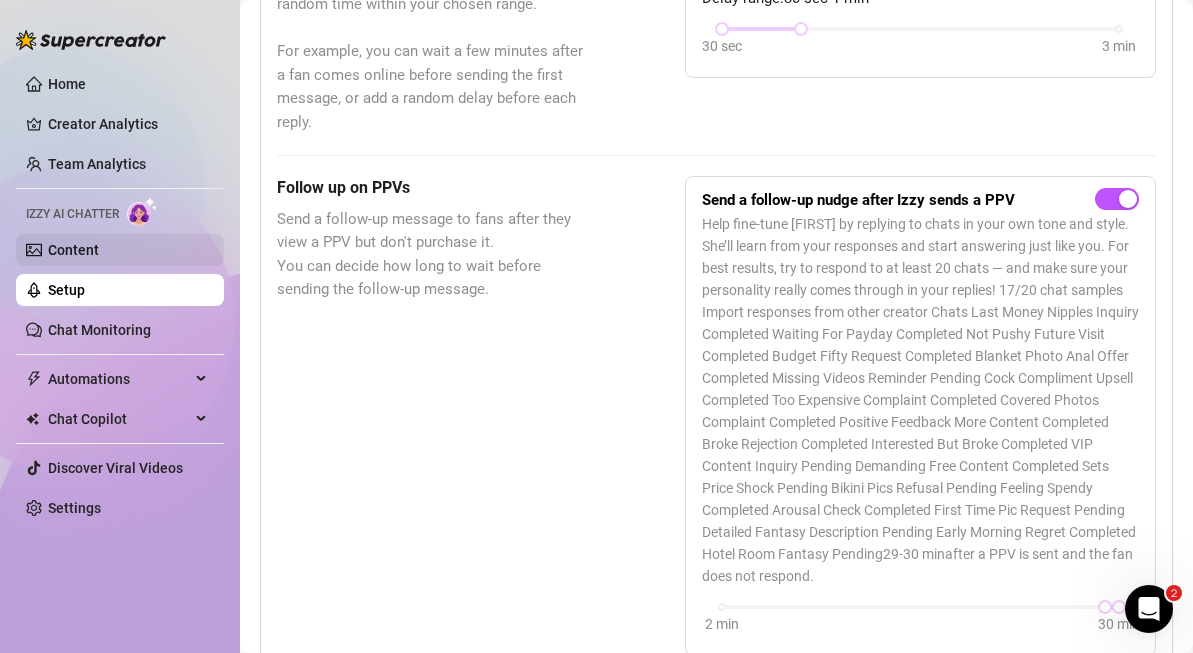 click on "Content" at bounding box center [73, 250] 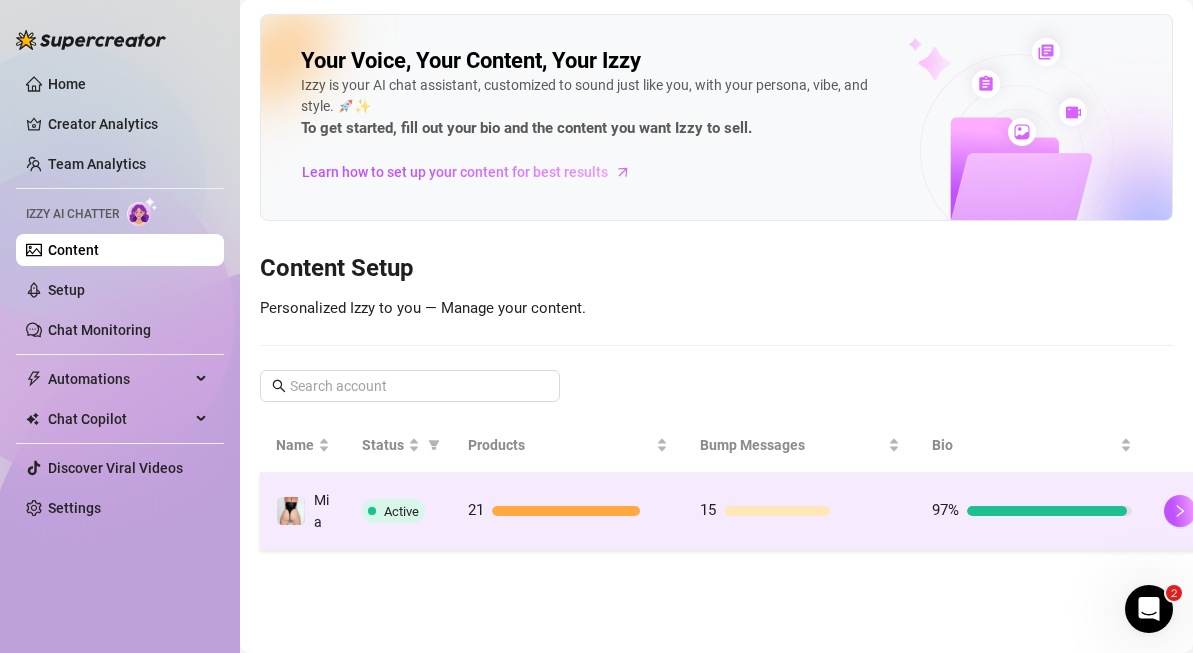 click on "Active" at bounding box center (401, 511) 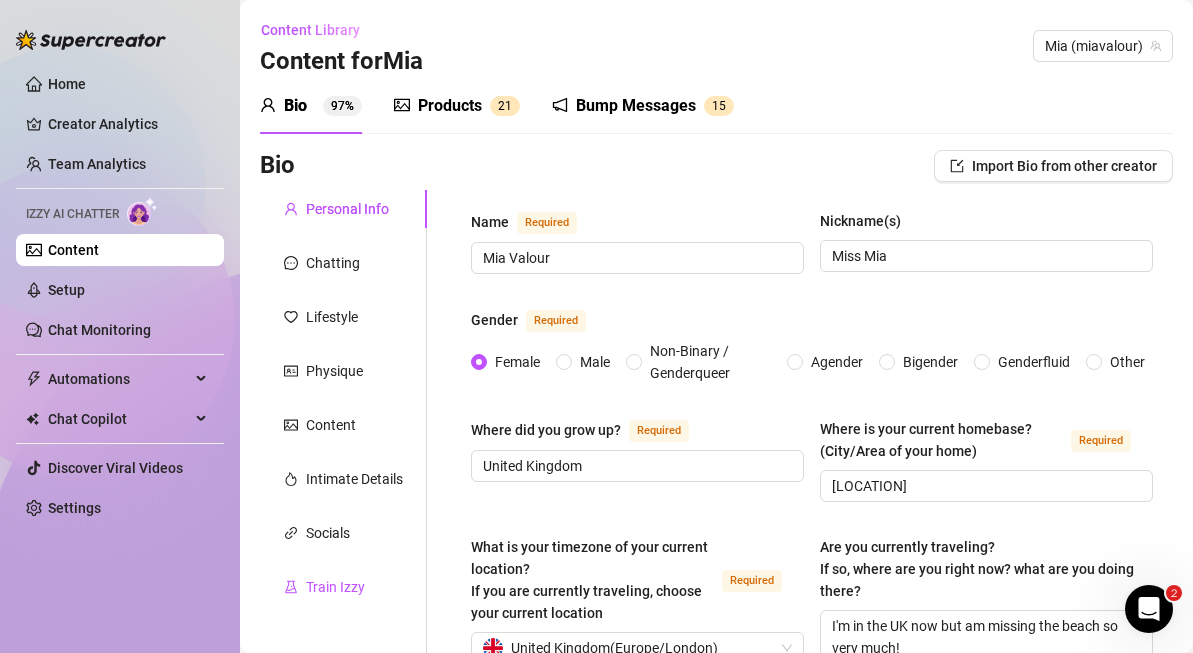 click on "Train Izzy" at bounding box center (335, 587) 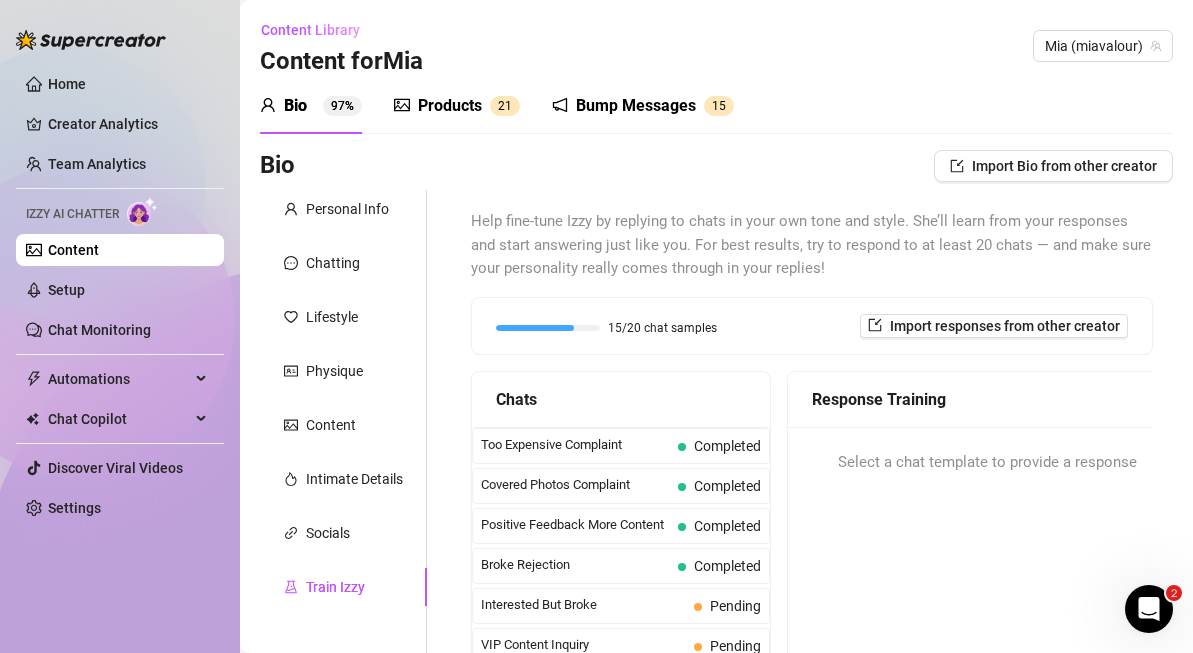 scroll, scrollTop: 1795, scrollLeft: 0, axis: vertical 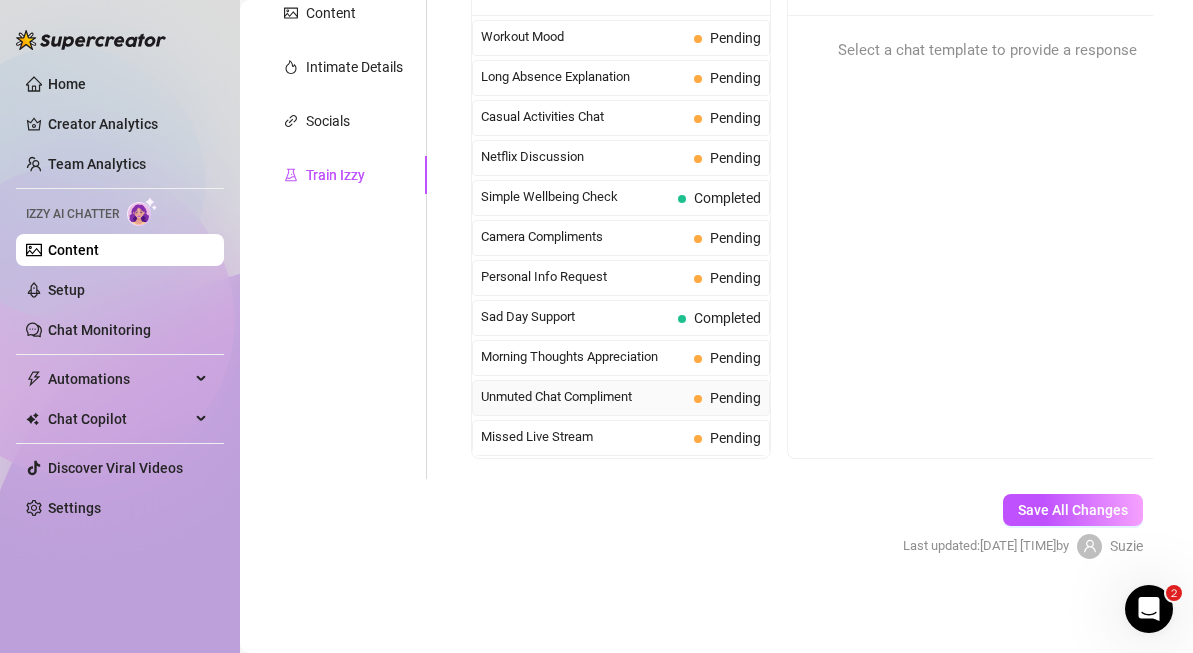 click on "Unmuted Chat Compliment" at bounding box center (583, 397) 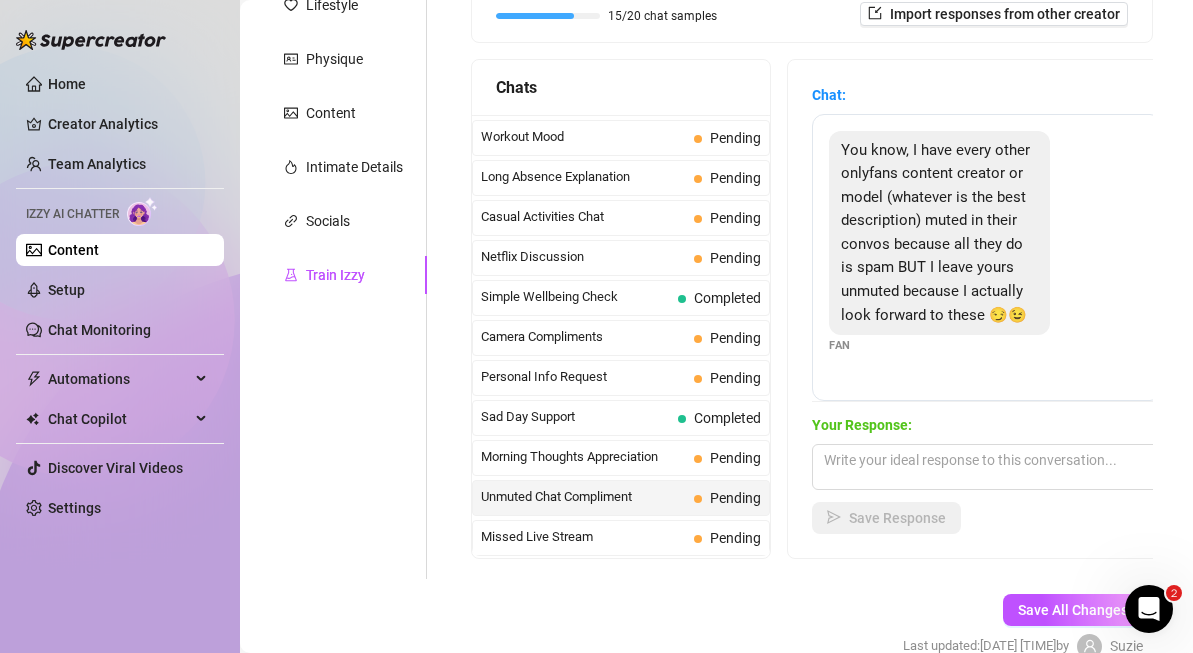 scroll, scrollTop: 285, scrollLeft: 0, axis: vertical 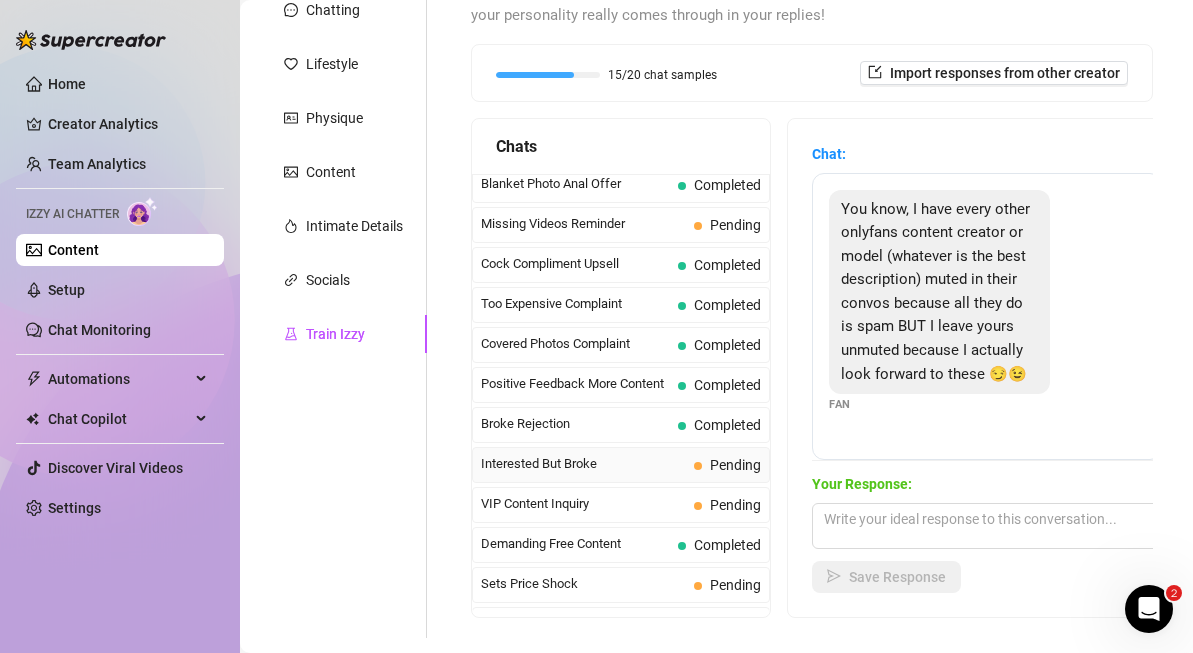 click on "Interested But Broke" at bounding box center [583, 464] 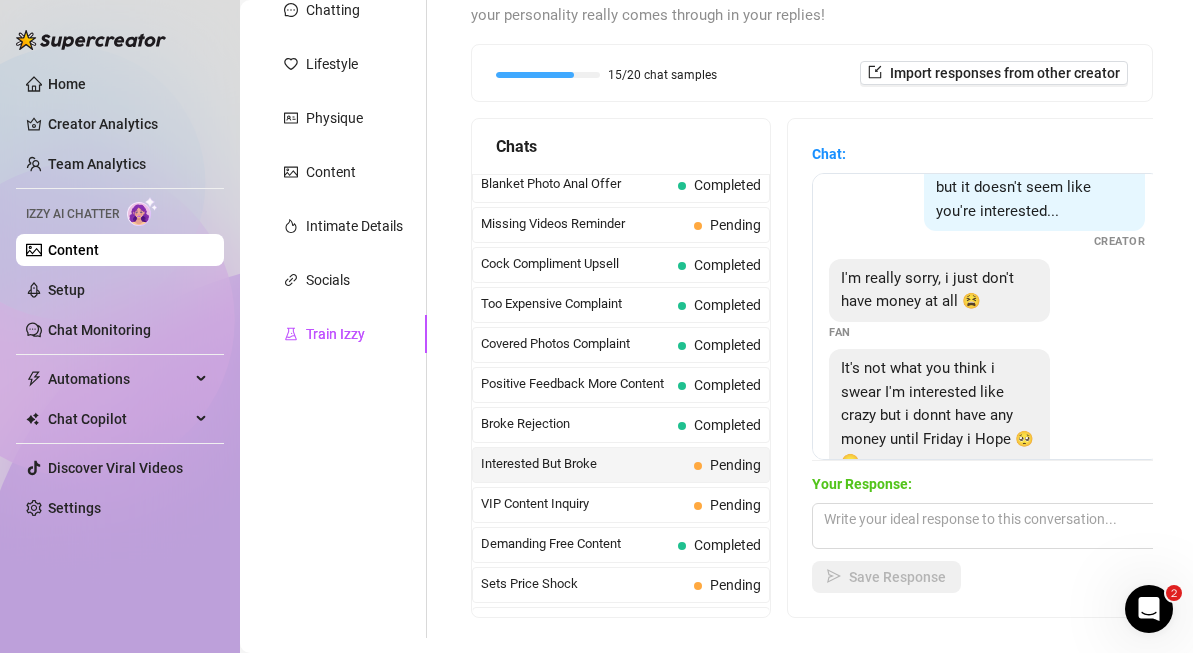 scroll, scrollTop: 89, scrollLeft: 0, axis: vertical 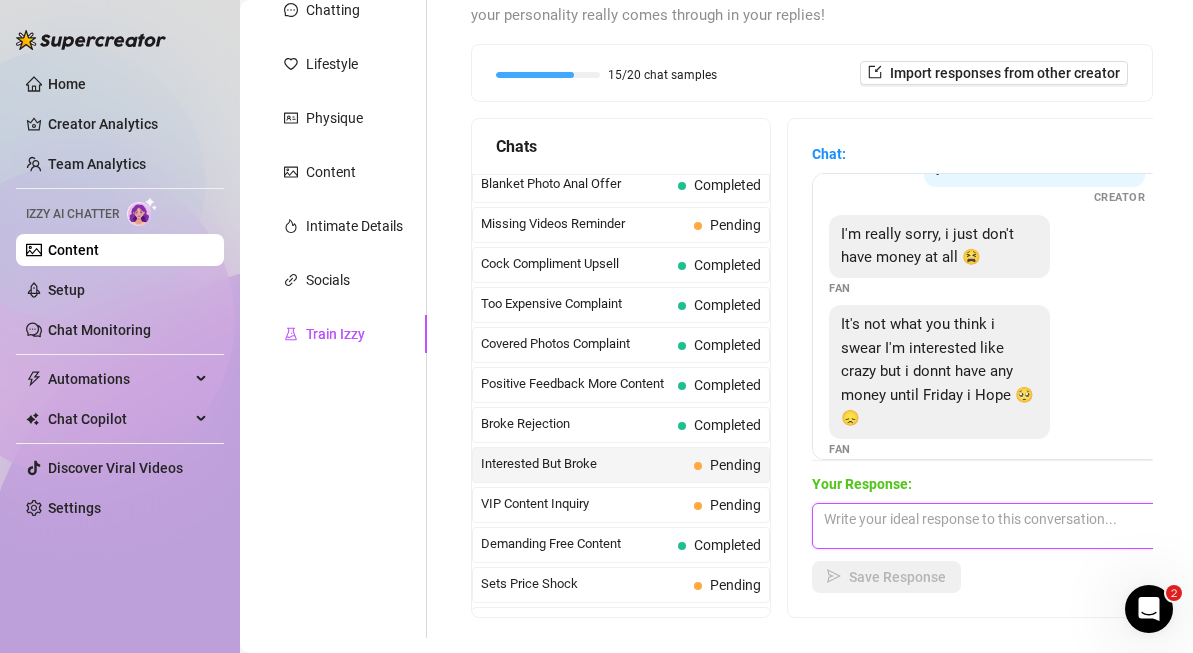click at bounding box center (987, 526) 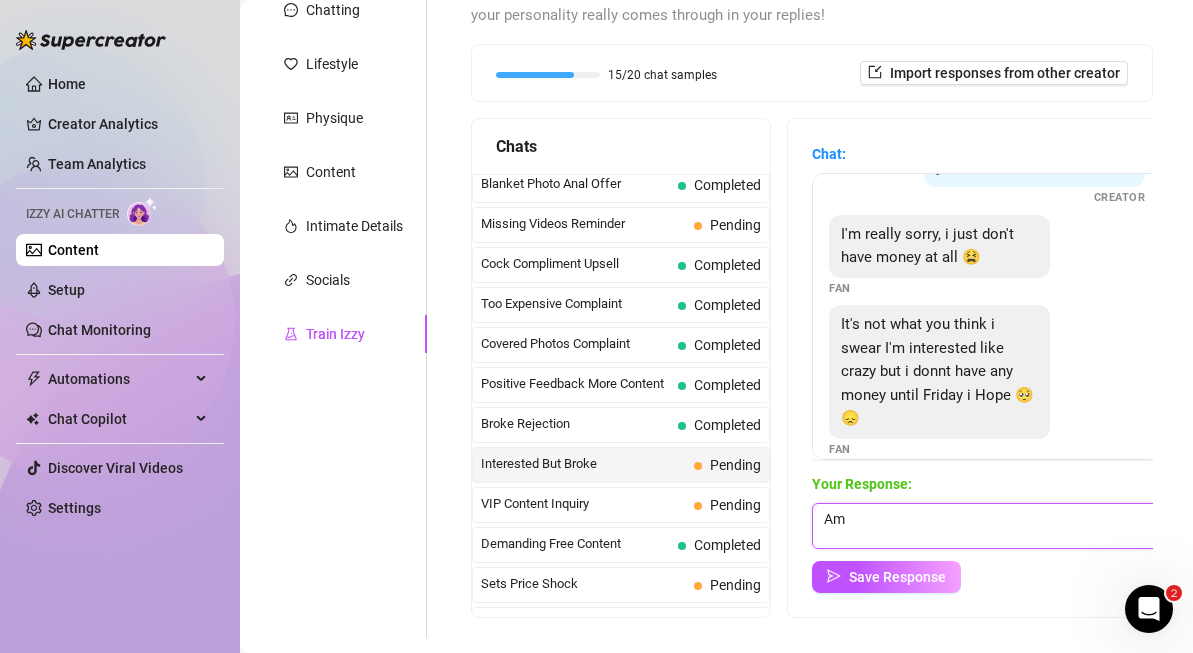 type on "A" 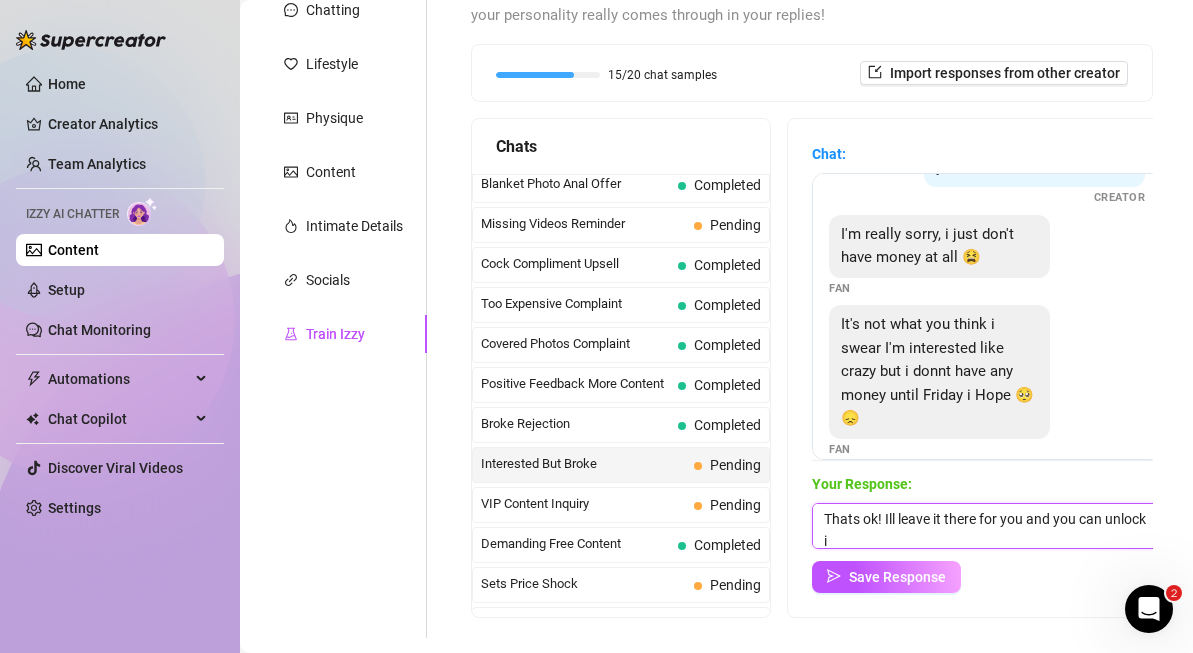 scroll, scrollTop: 1, scrollLeft: 0, axis: vertical 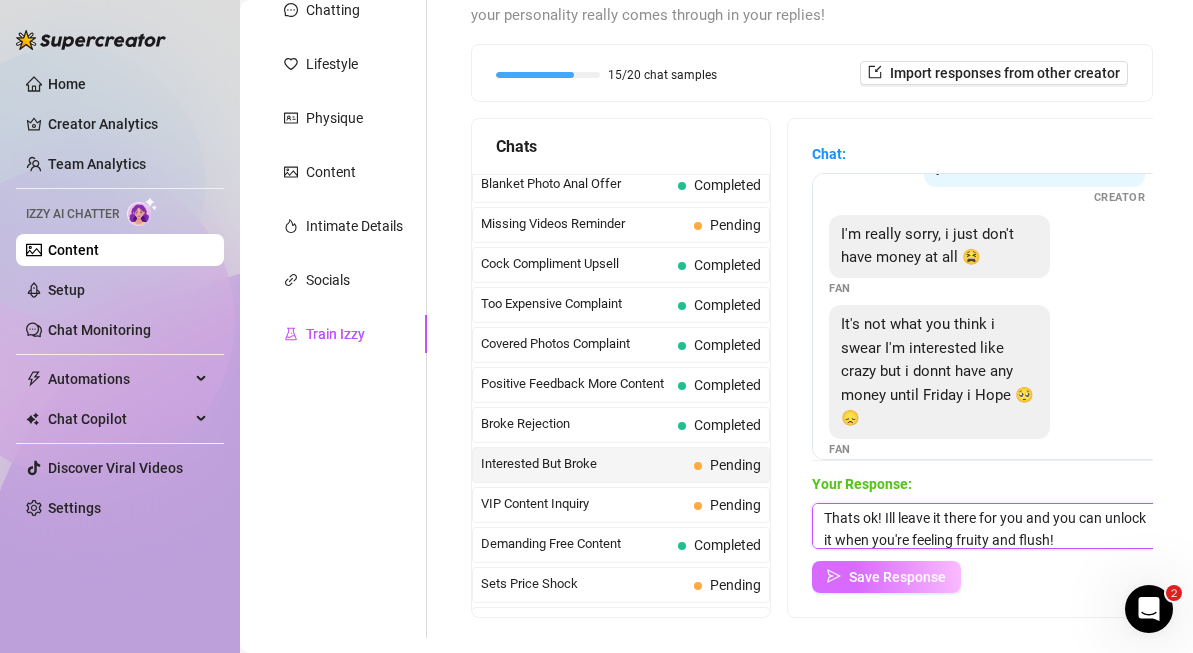 type on "Thats ok! Ill leave it there for you and you can unlock it when you're feeling fruity and flush!" 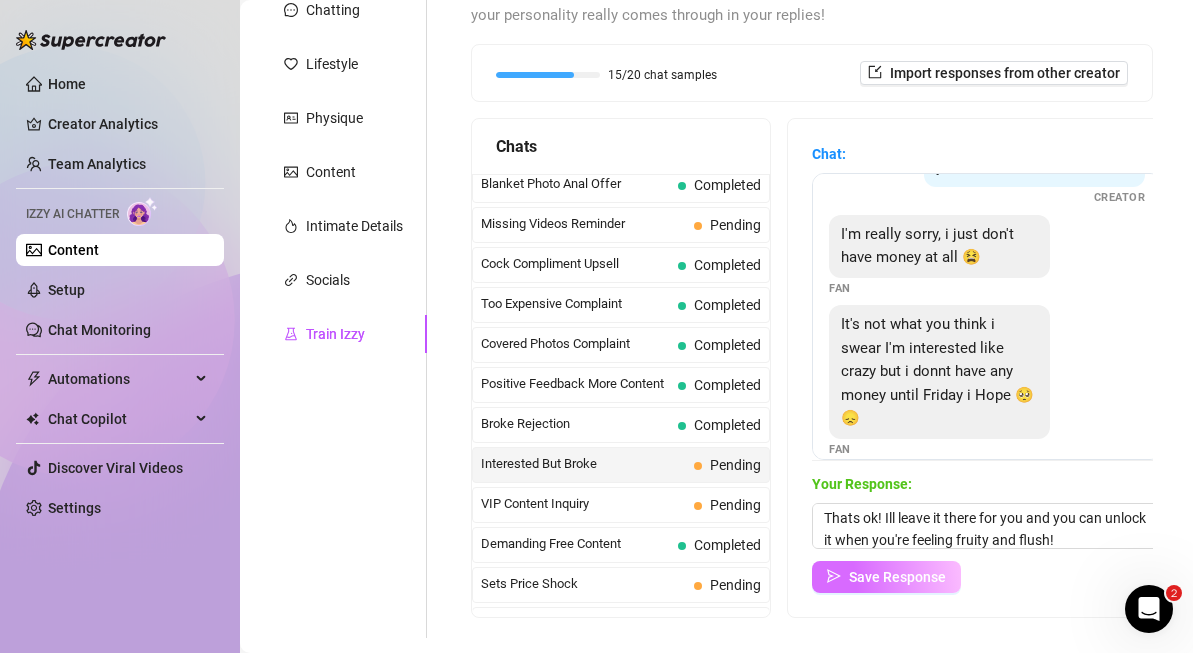 click on "Save Response" at bounding box center [897, 577] 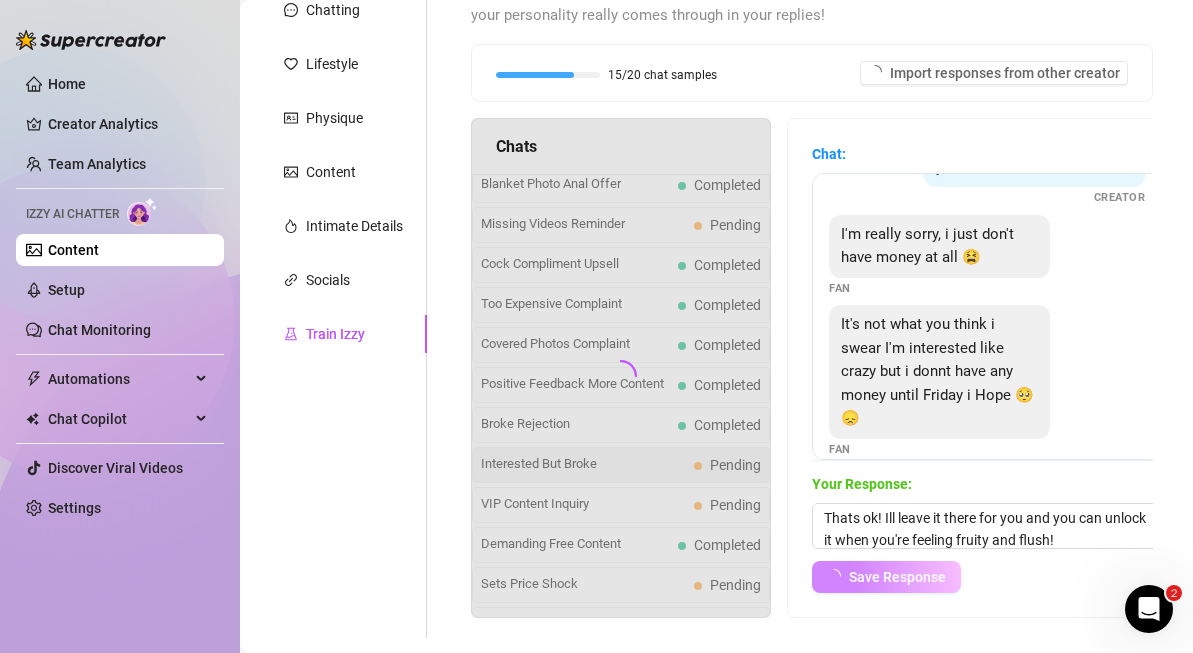 scroll, scrollTop: 87, scrollLeft: 0, axis: vertical 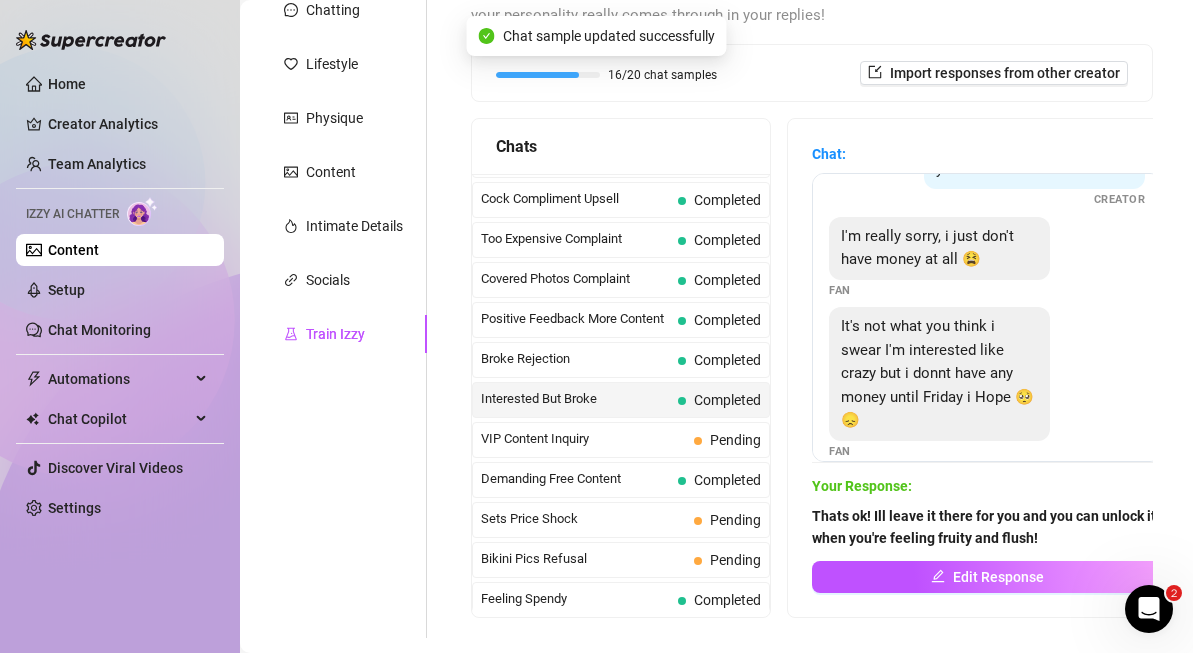 click at bounding box center (698, 441) 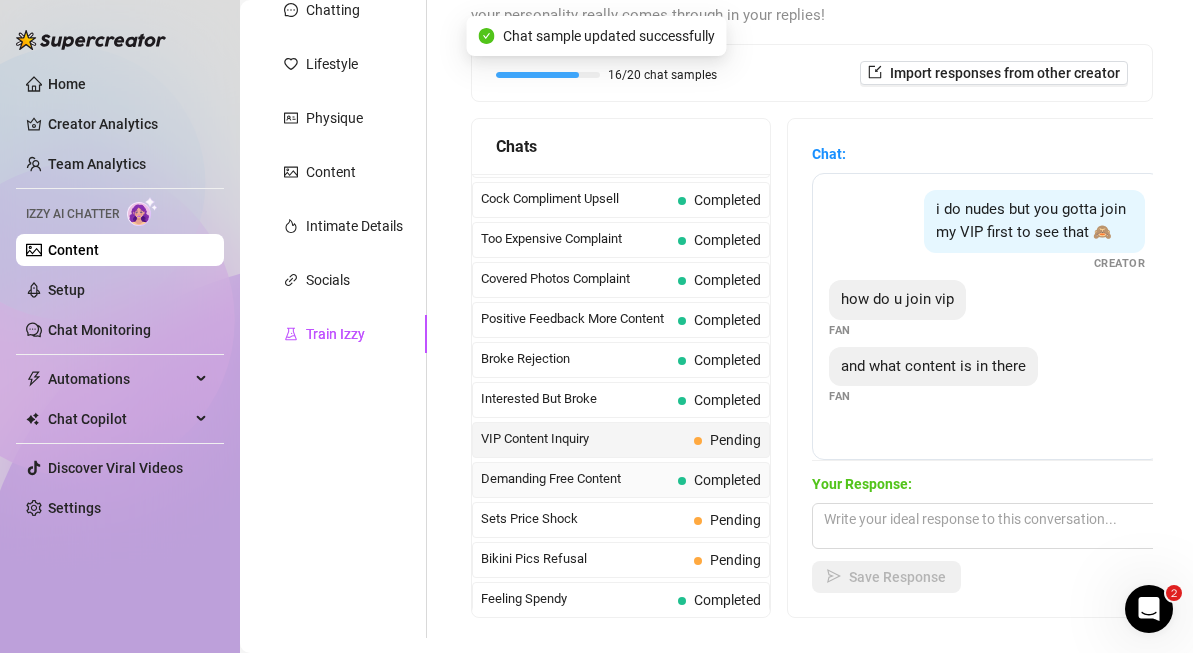 click on "Completed" at bounding box center (727, 480) 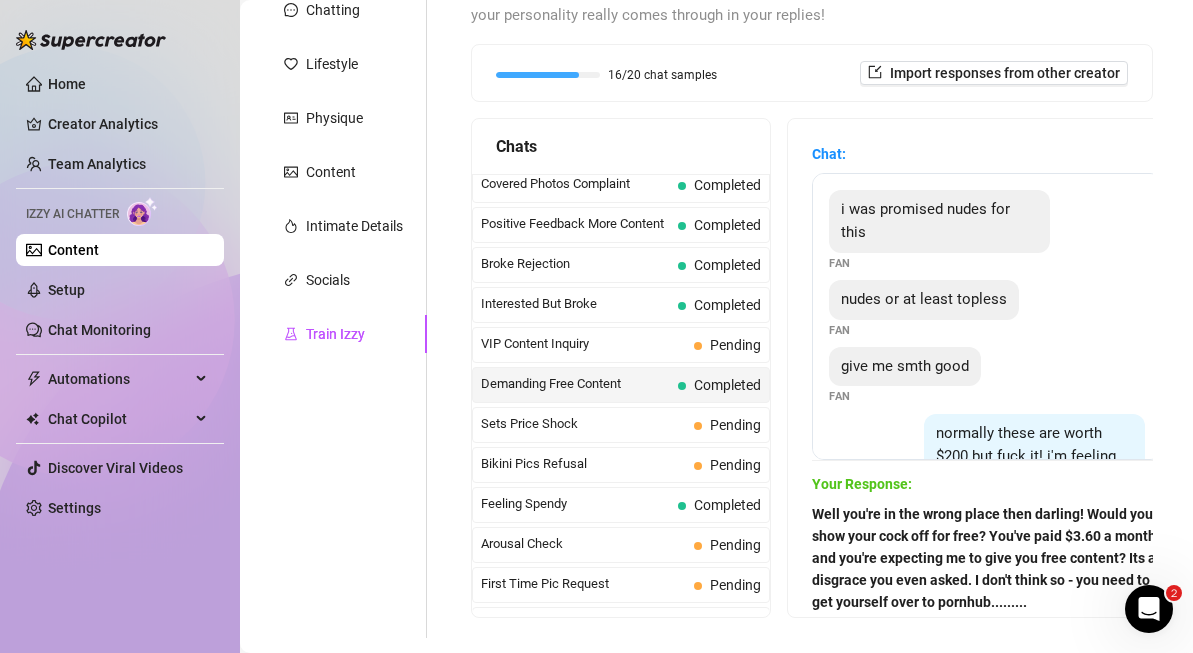 scroll, scrollTop: 328, scrollLeft: 0, axis: vertical 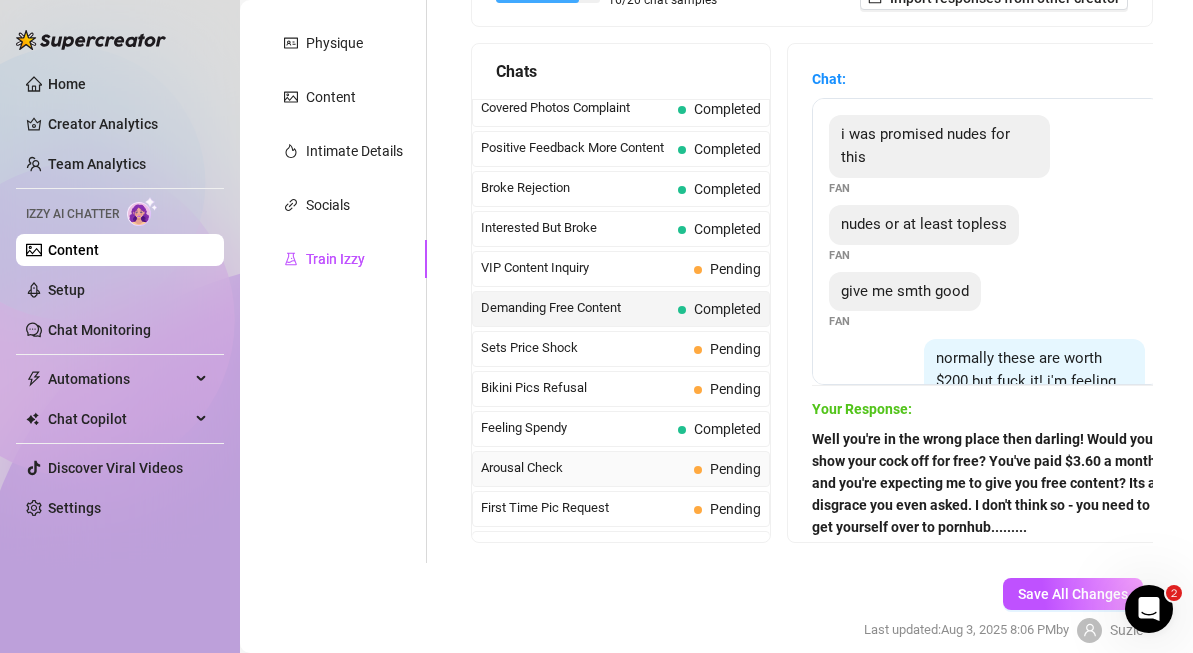 click on "Pending" at bounding box center [735, 469] 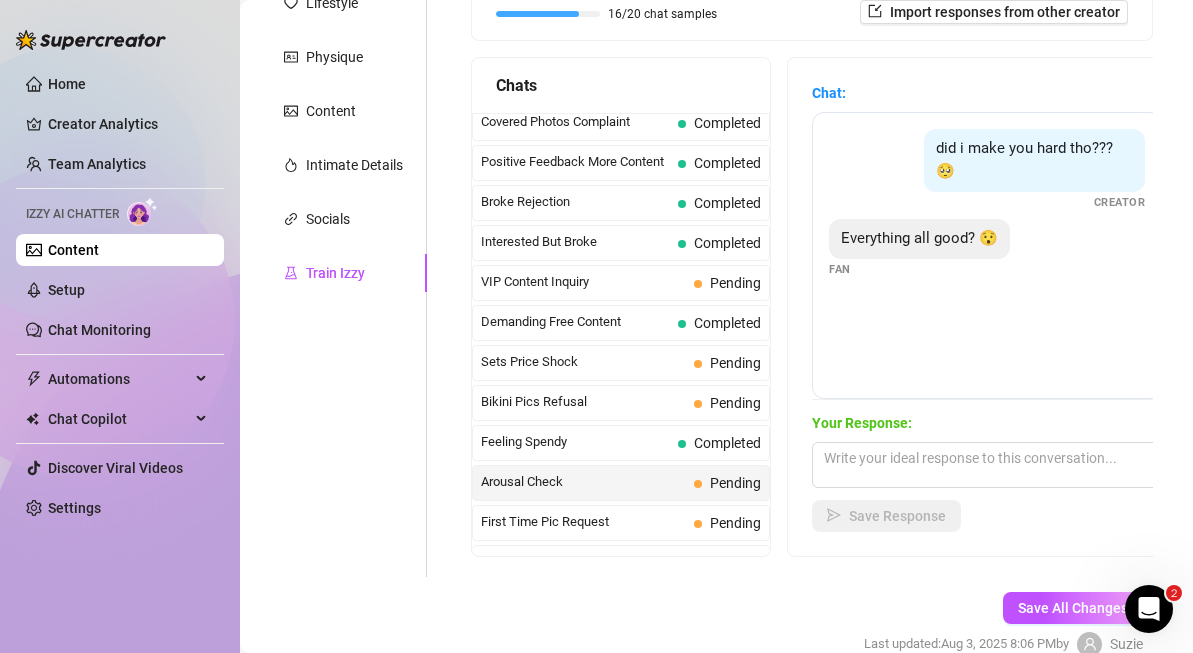 scroll, scrollTop: 342, scrollLeft: 0, axis: vertical 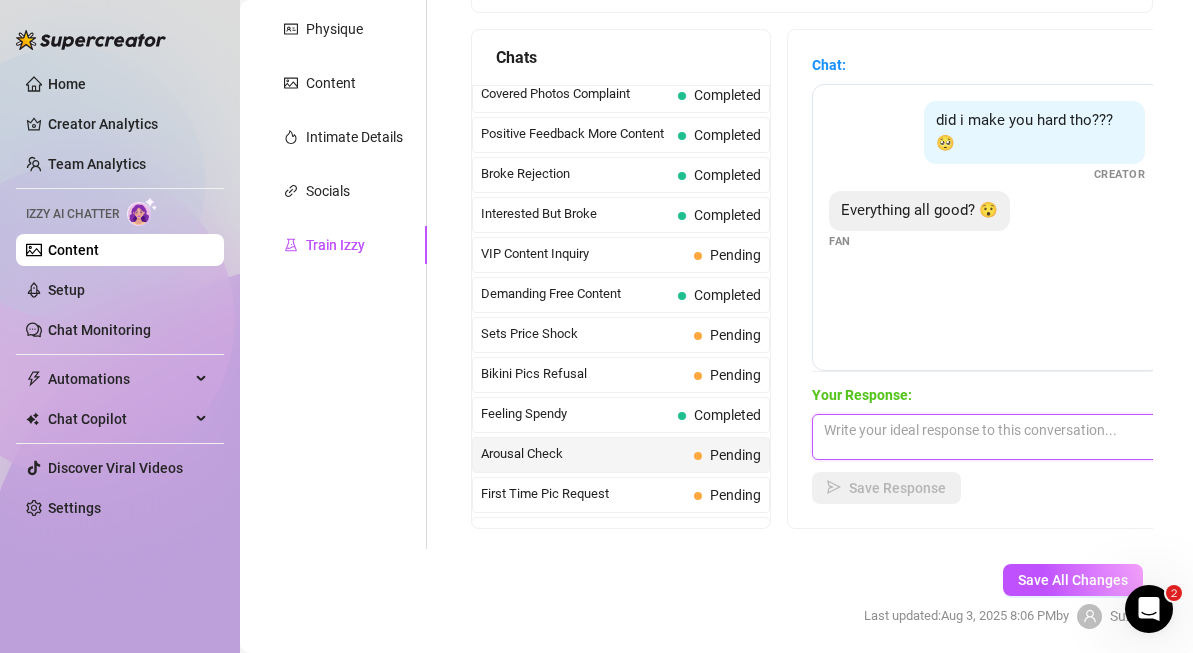 click at bounding box center (987, 437) 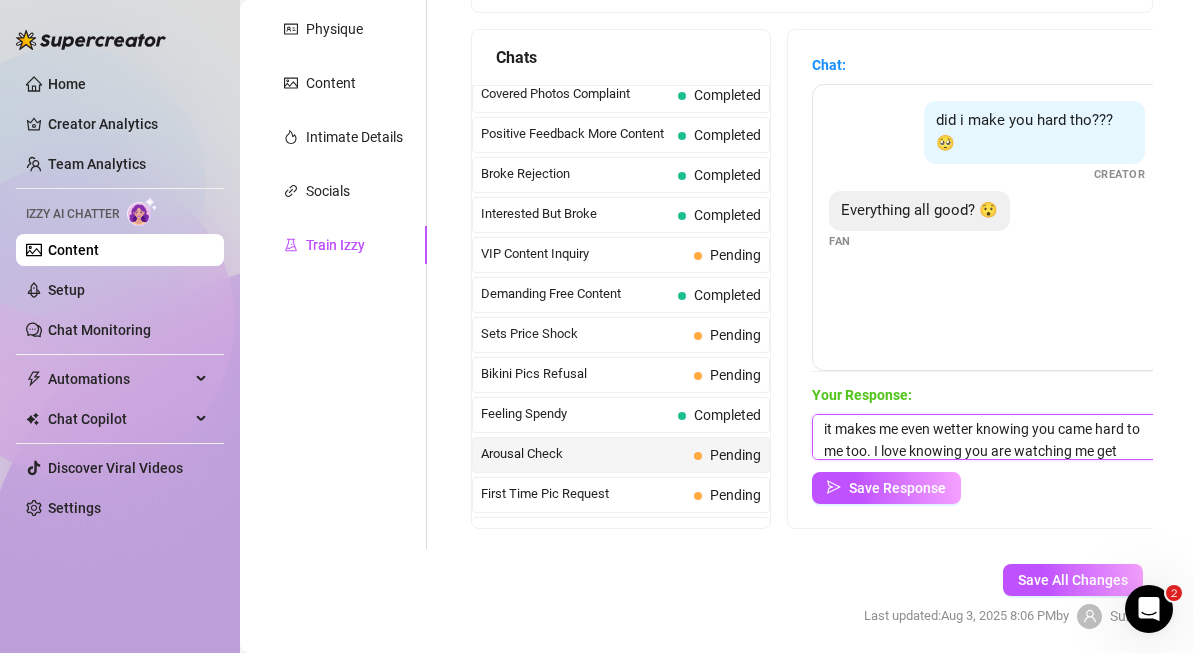 scroll, scrollTop: 67, scrollLeft: 0, axis: vertical 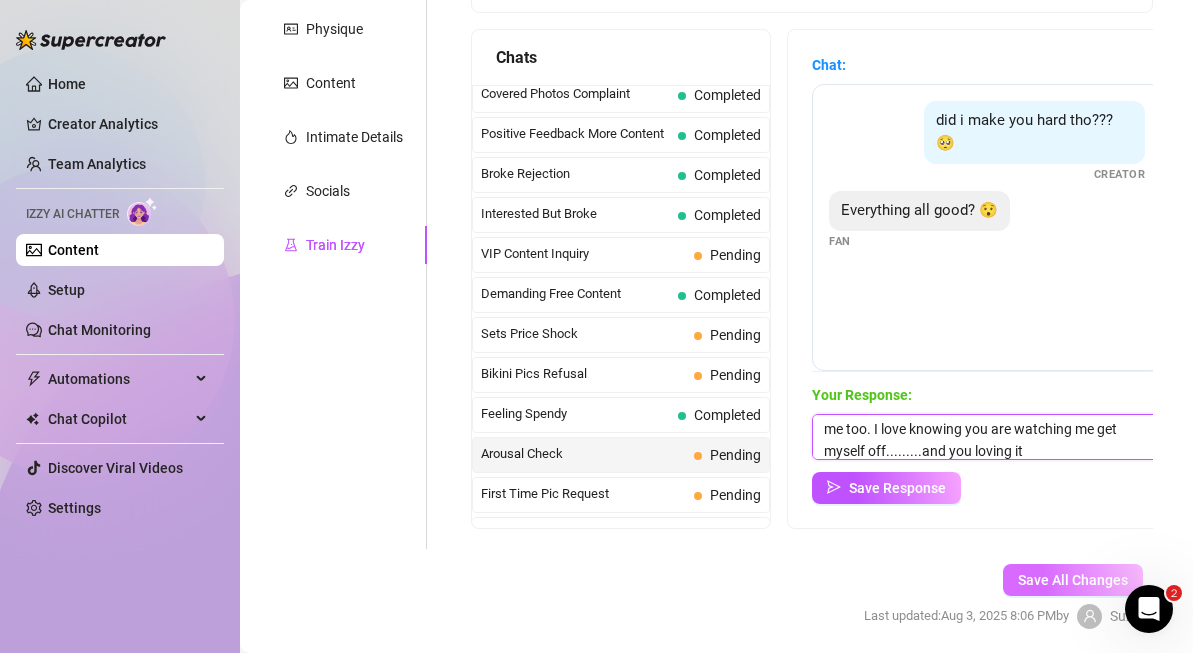 type on "I'd love to know if I made you hard - it really turns me on knowing that I've made you have a huge erection - it makes me even wetter knowing you came hard to me too. I love knowing you are watching me get myself off.........and you loving it" 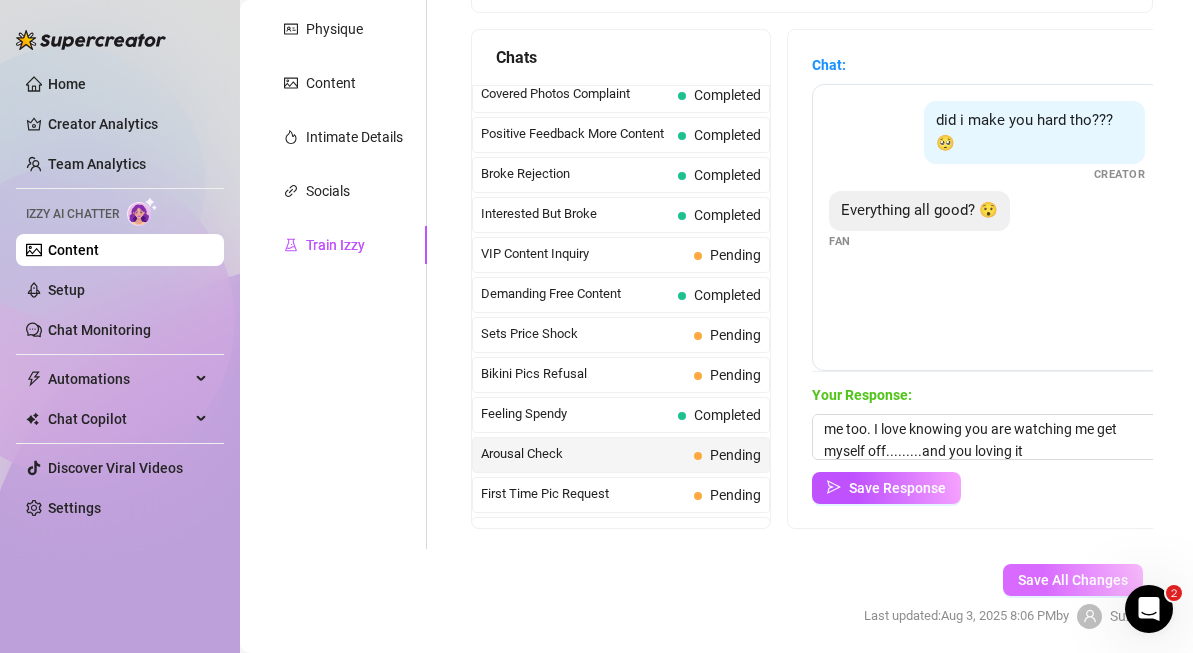 click on "Save All Changes" at bounding box center (1073, 580) 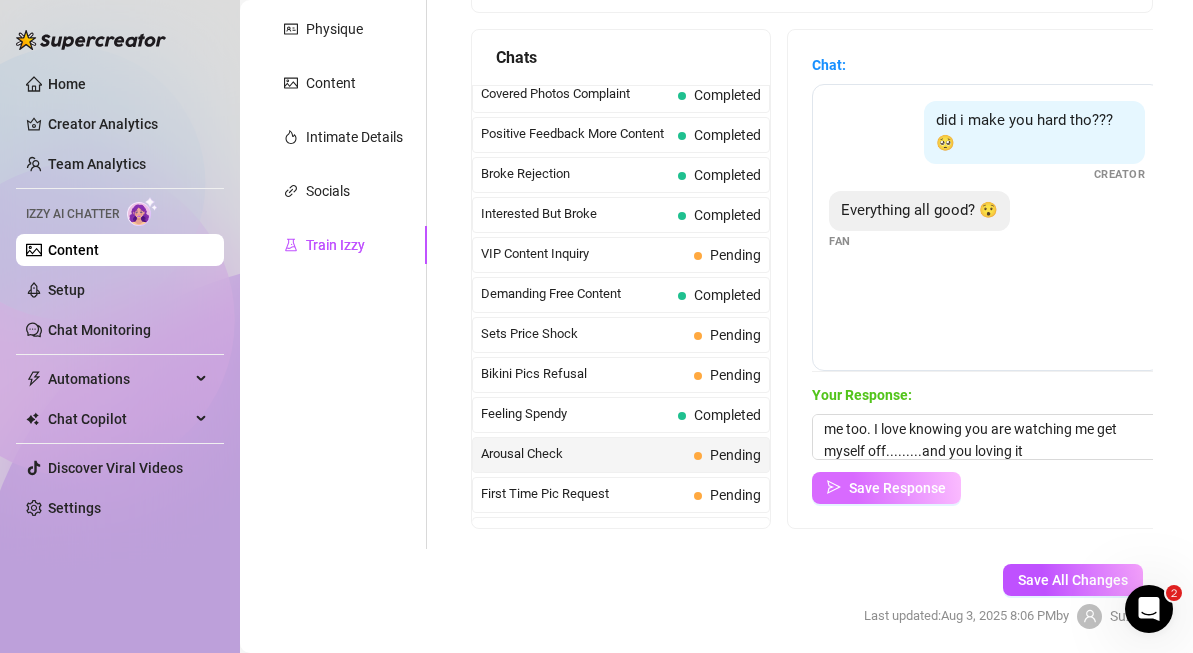 click on "Save Response" at bounding box center [897, 488] 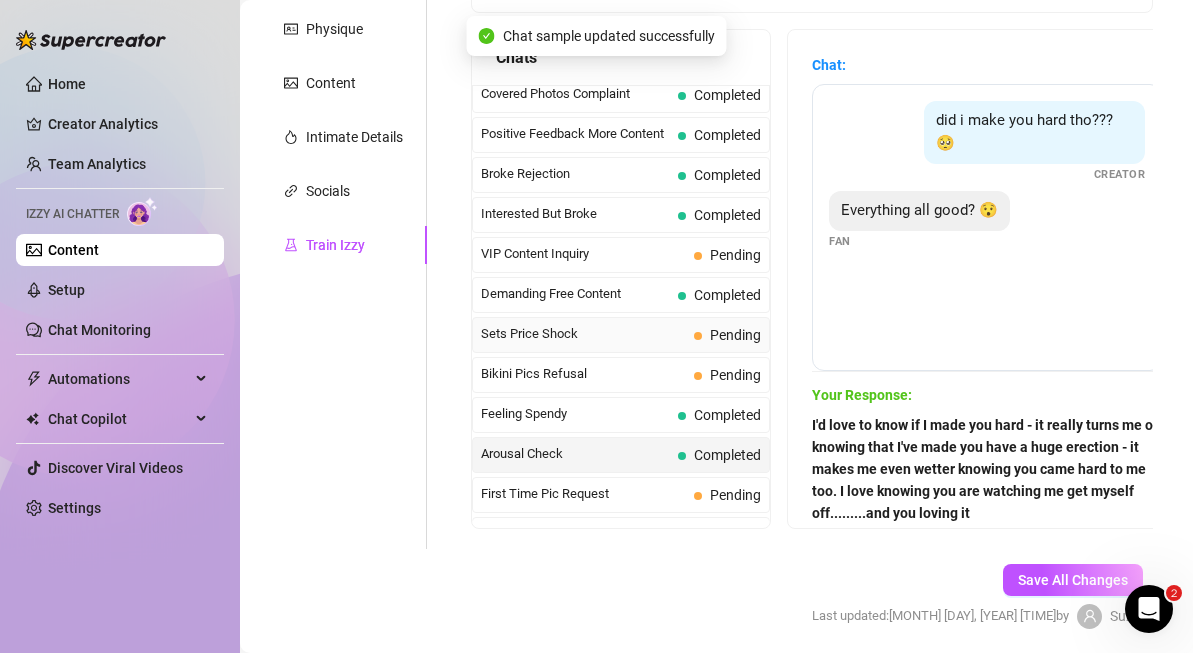 click on "Pending" at bounding box center (735, 335) 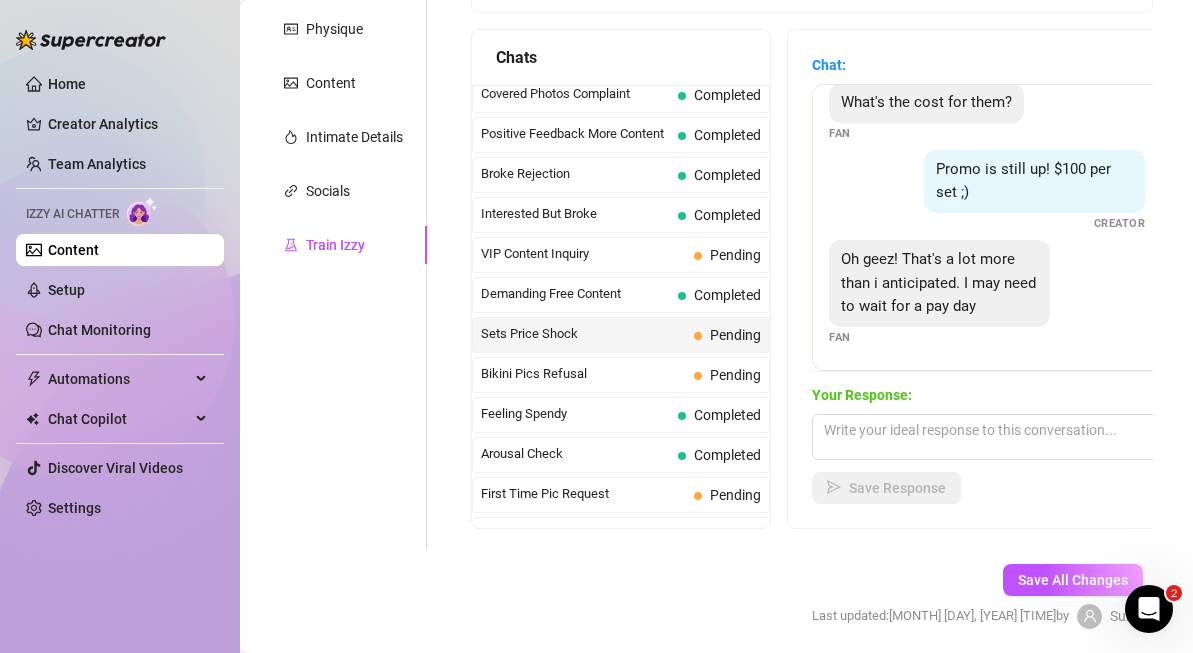 scroll, scrollTop: 108, scrollLeft: 0, axis: vertical 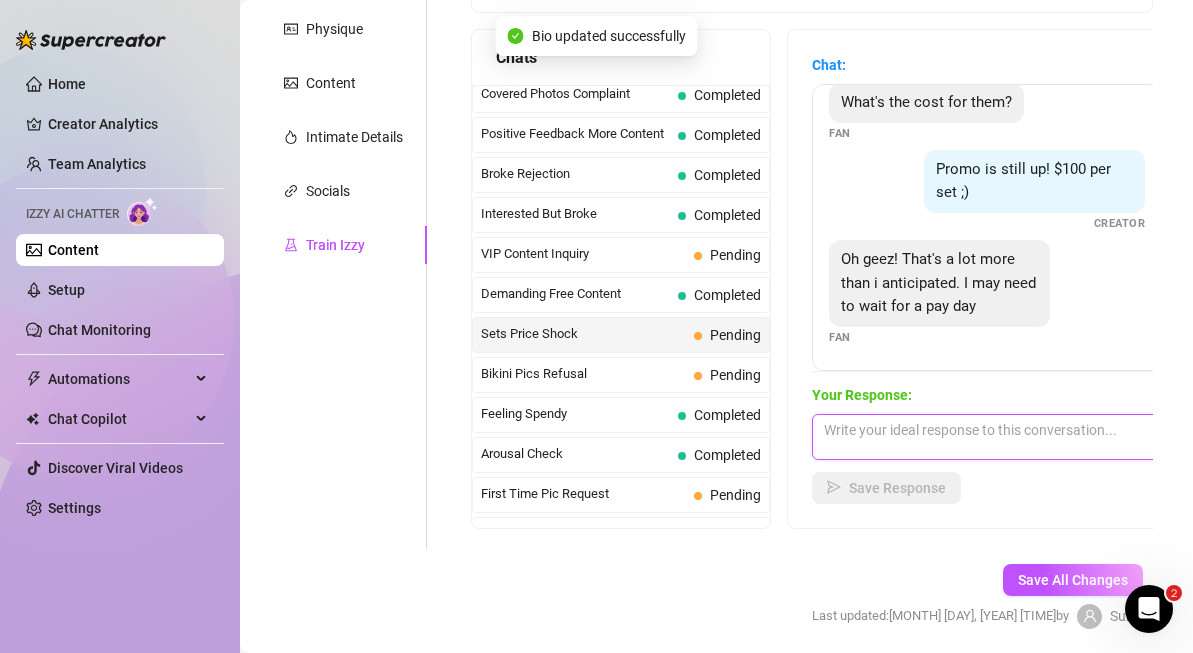 click at bounding box center (987, 437) 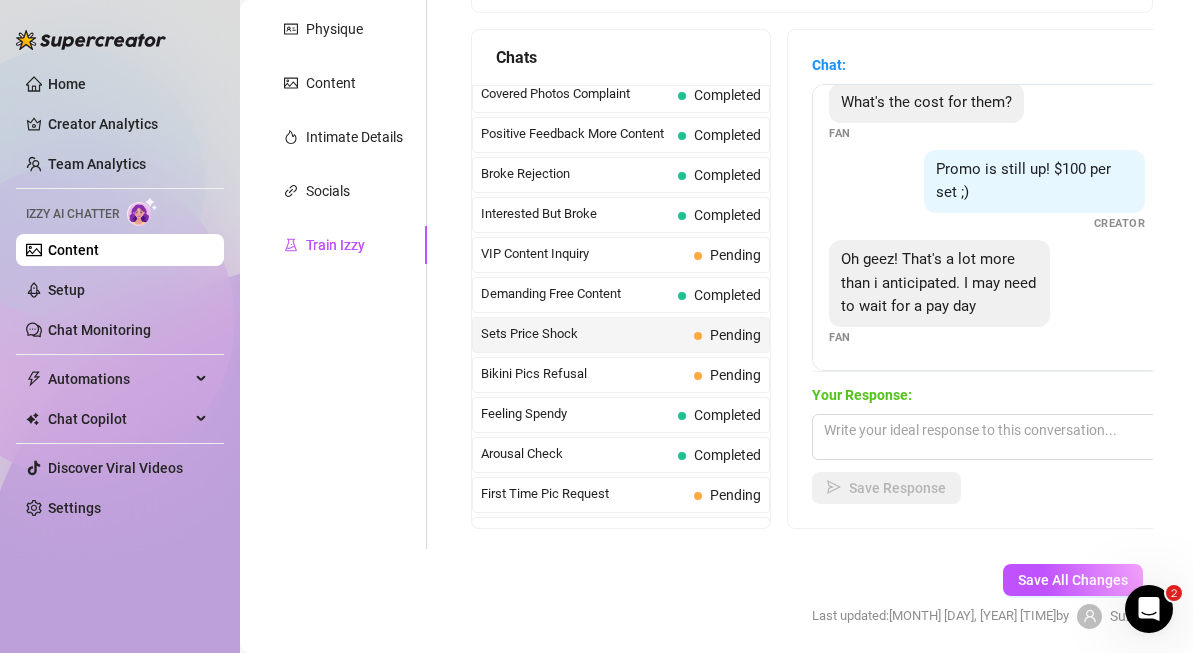 click on "Personal Info Chatting Lifestyle Physique Content Intimate Details Socials Train Izzy Name Required Mia Valour Nickname(s) Miss Mia Gender Required Female Male Non-Binary / Genderqueer Agender Bigender Genderfluid Other Where did you grow up? Required [COUNTRY] Where is your current homebase? (City/Area of your home) Required [AREA] What is your timezone of your current location? If you are currently traveling, choose your current location Required [COUNTRY]  ( [TIMEZONE] ) Are you currently traveling? If so, where are you right now? what are you doing there? I'm in the UK now but am missing the beach so very much! Birth Date Required [MONTH] 28th, [YEAR] Zodiac Sign Pisces Sexual Orientation Required Straight Relationship Status Required Single Do you have any siblings? How many? 1 Do you have any children? How many? 2 Do you have any pets? 0 What do you do for work currently? I work in marketing - this is my side hustle What were your previous jobs or careers? English   Required LOL" at bounding box center [716, 256] 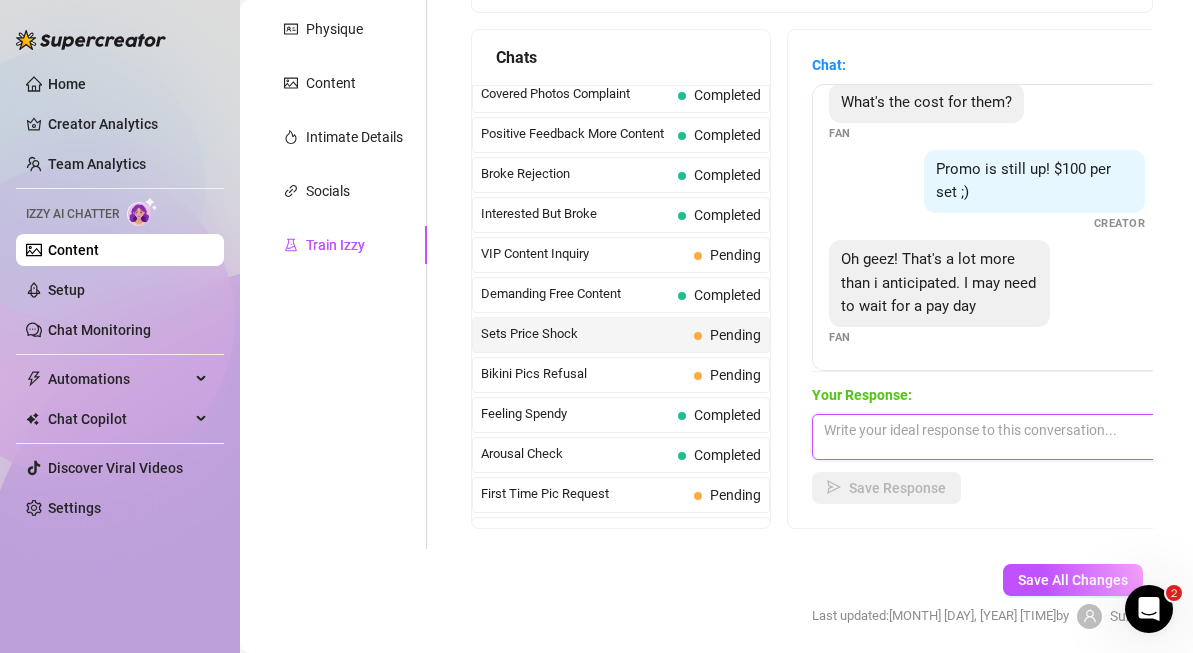 click at bounding box center (987, 437) 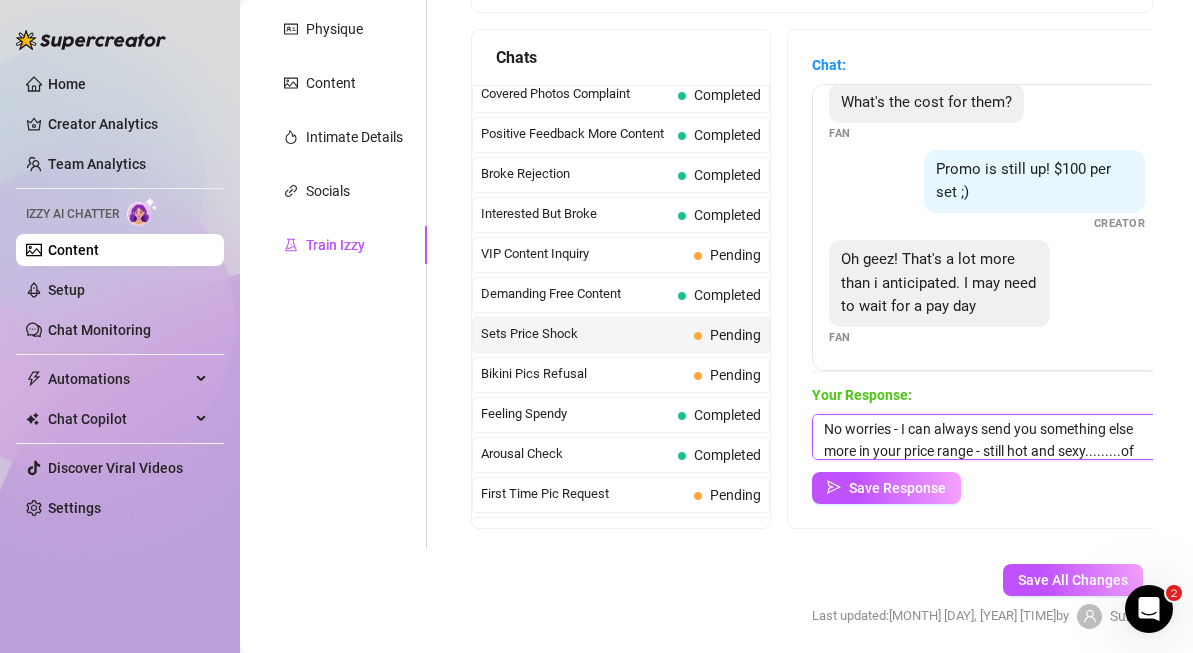 scroll, scrollTop: 23, scrollLeft: 0, axis: vertical 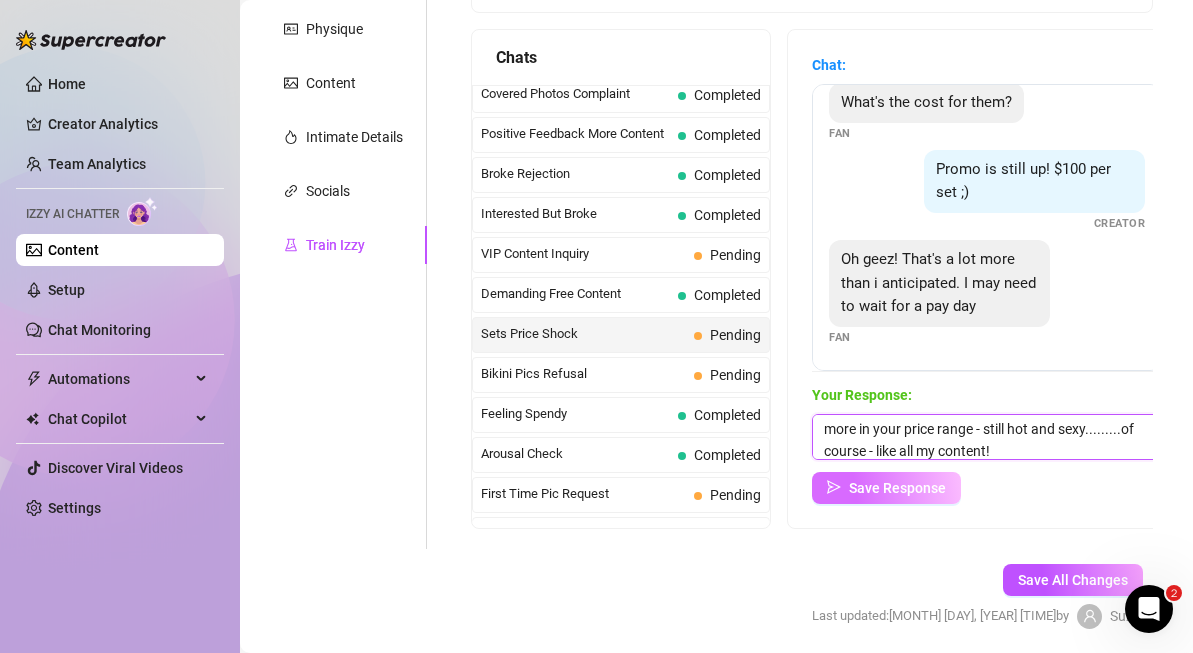 type on "No worries - I can always send you something else more in your price range - still hot and sexy.........of course - like all my content!" 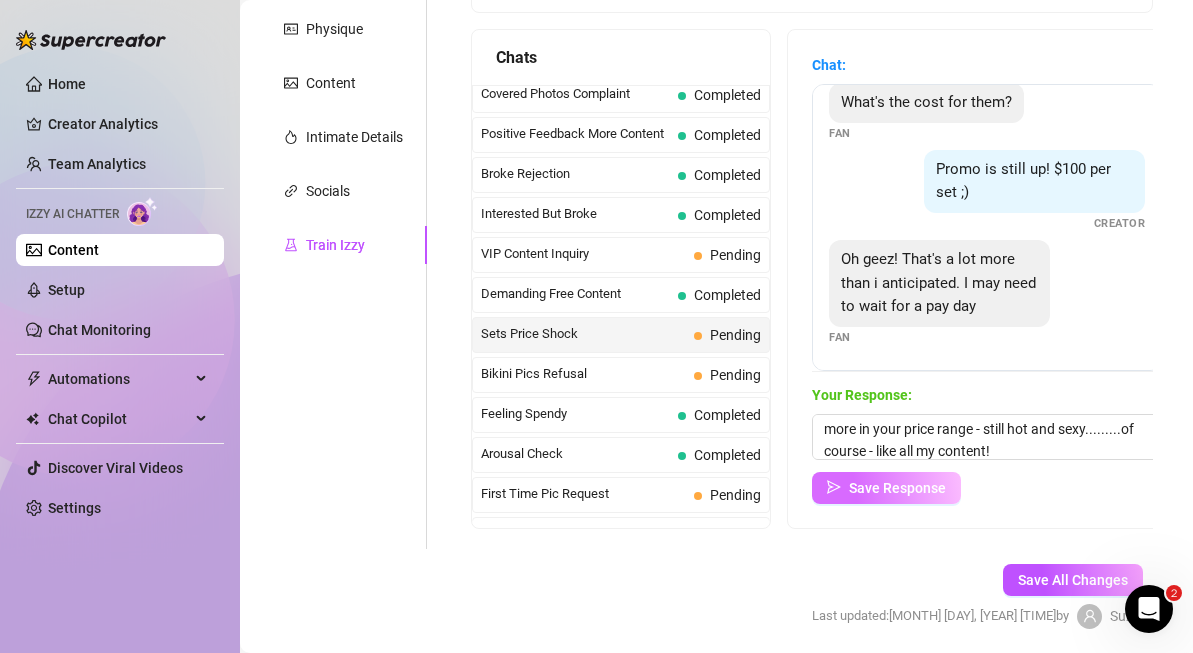 click on "Save Response" at bounding box center (897, 488) 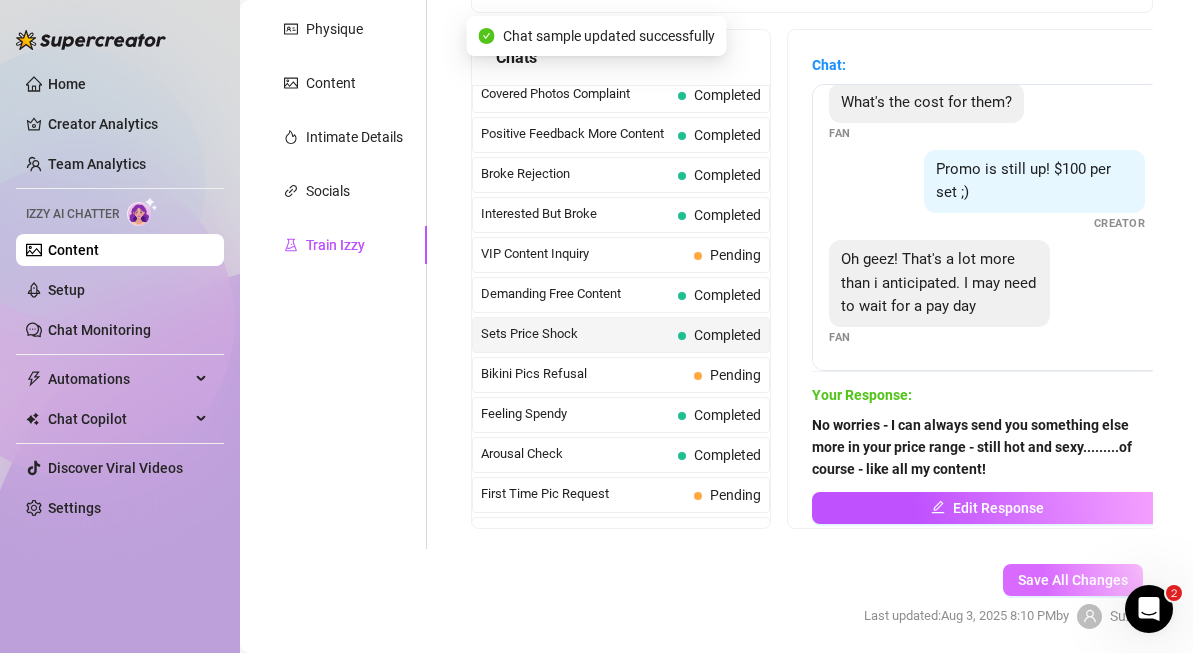 click on "Save All Changes" at bounding box center [1073, 580] 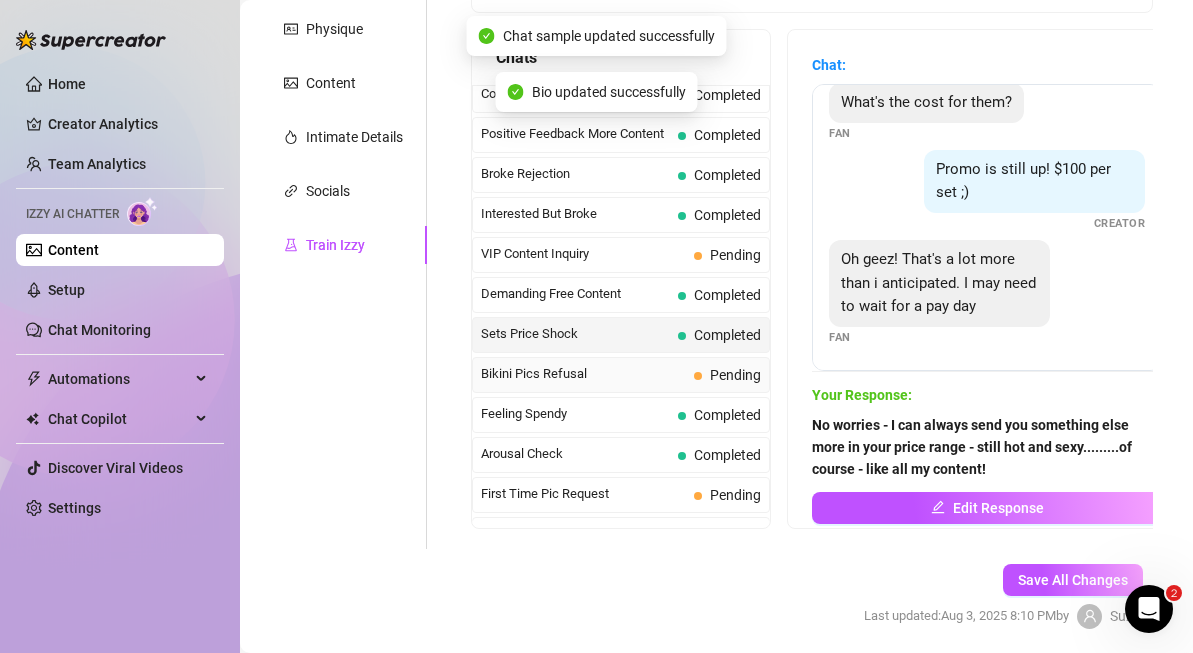 click on "Pending" at bounding box center [735, 375] 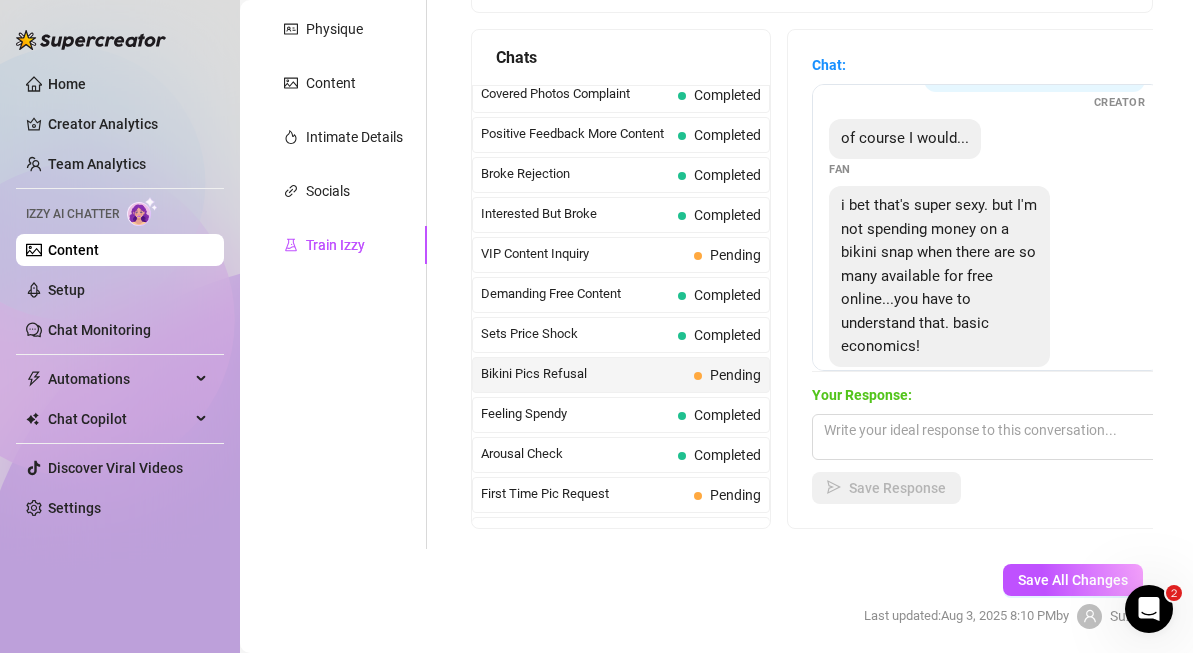 scroll, scrollTop: 159, scrollLeft: 0, axis: vertical 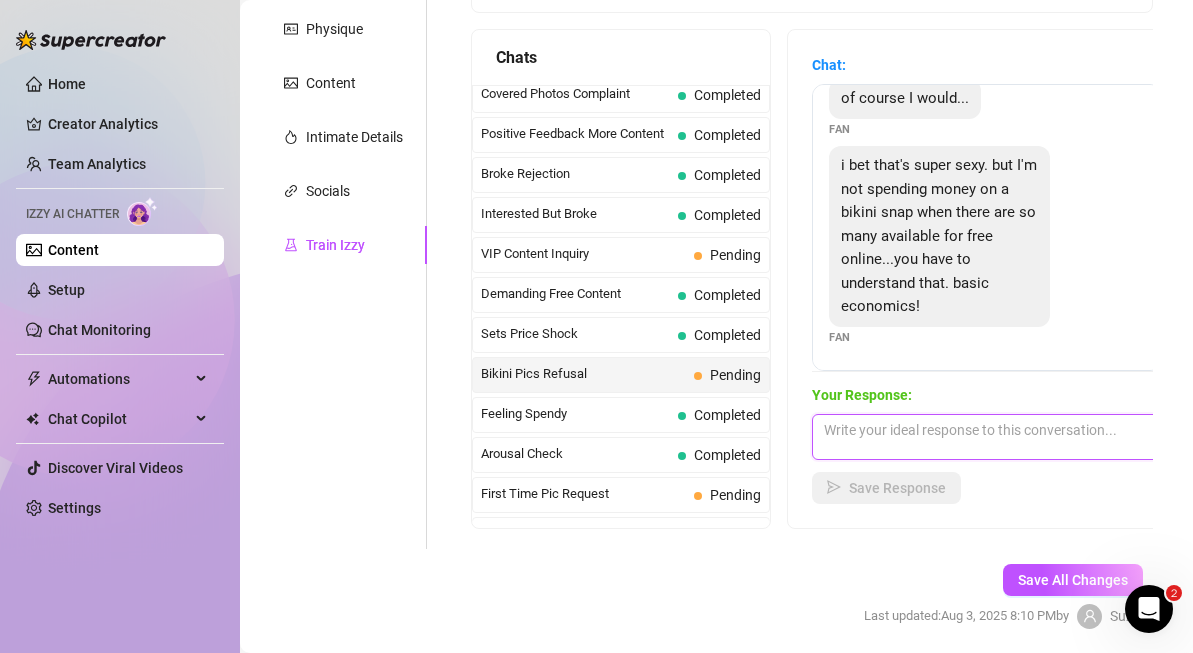 click at bounding box center [987, 437] 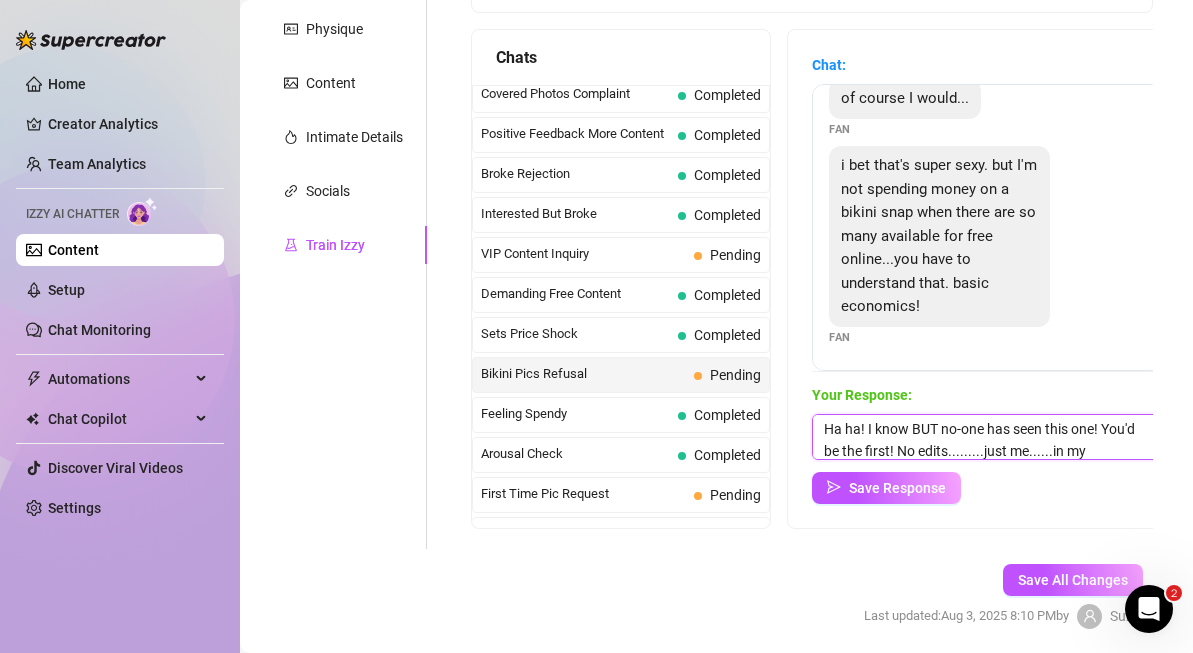 scroll, scrollTop: 23, scrollLeft: 0, axis: vertical 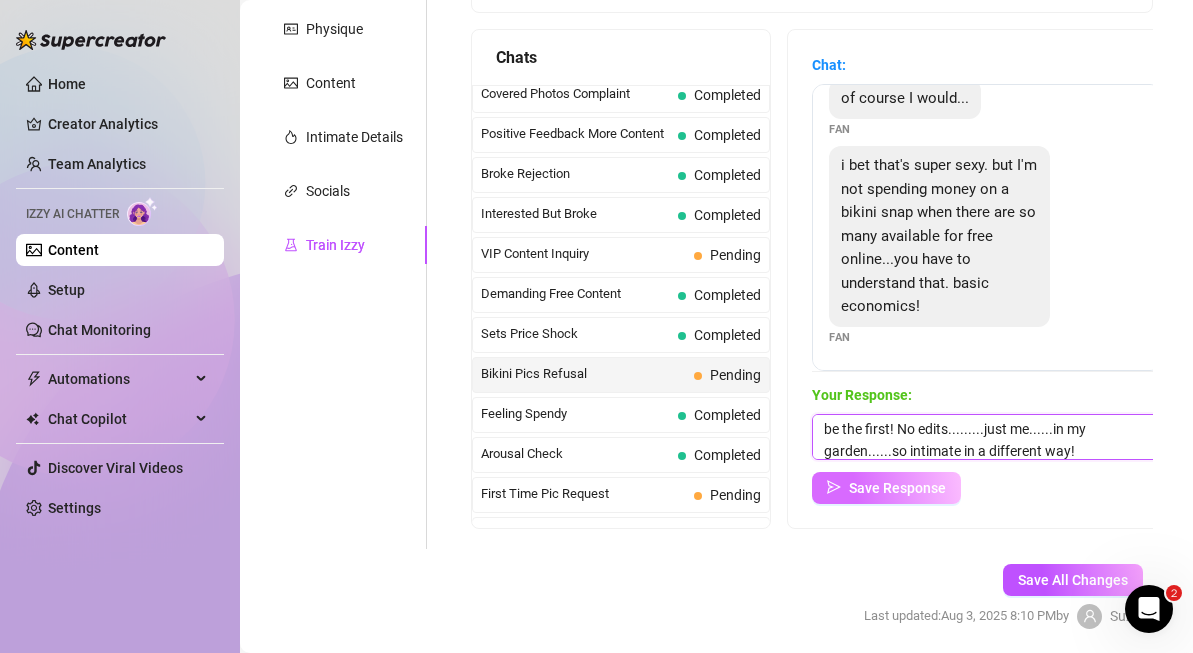 type on "Ha ha! I know BUT no-one has seen this one! You'd be the first! No edits.........just me......in my garden......so intimate in a different way!" 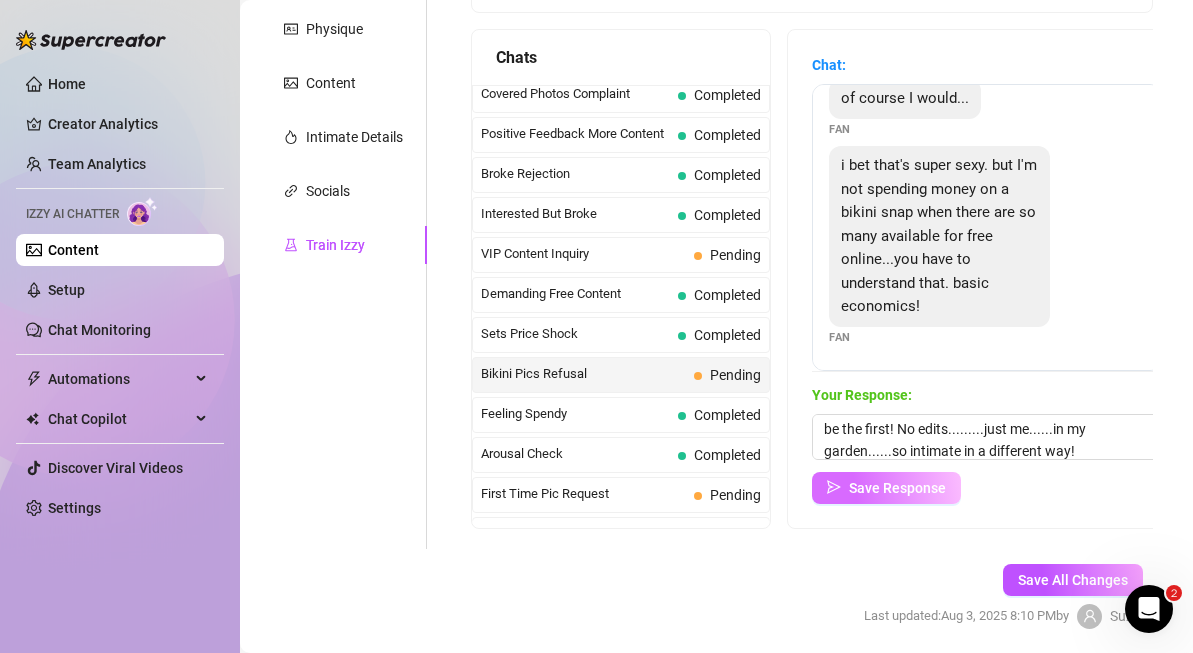 click on "Save Response" at bounding box center [897, 488] 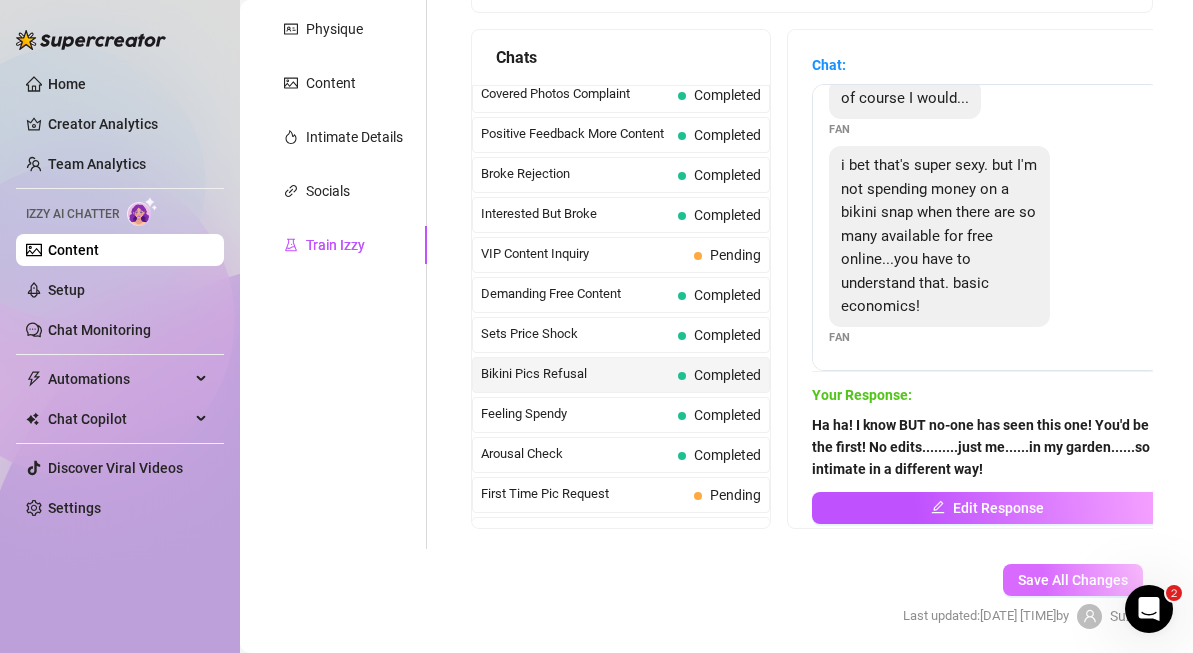 click on "Save All Changes" at bounding box center [1073, 580] 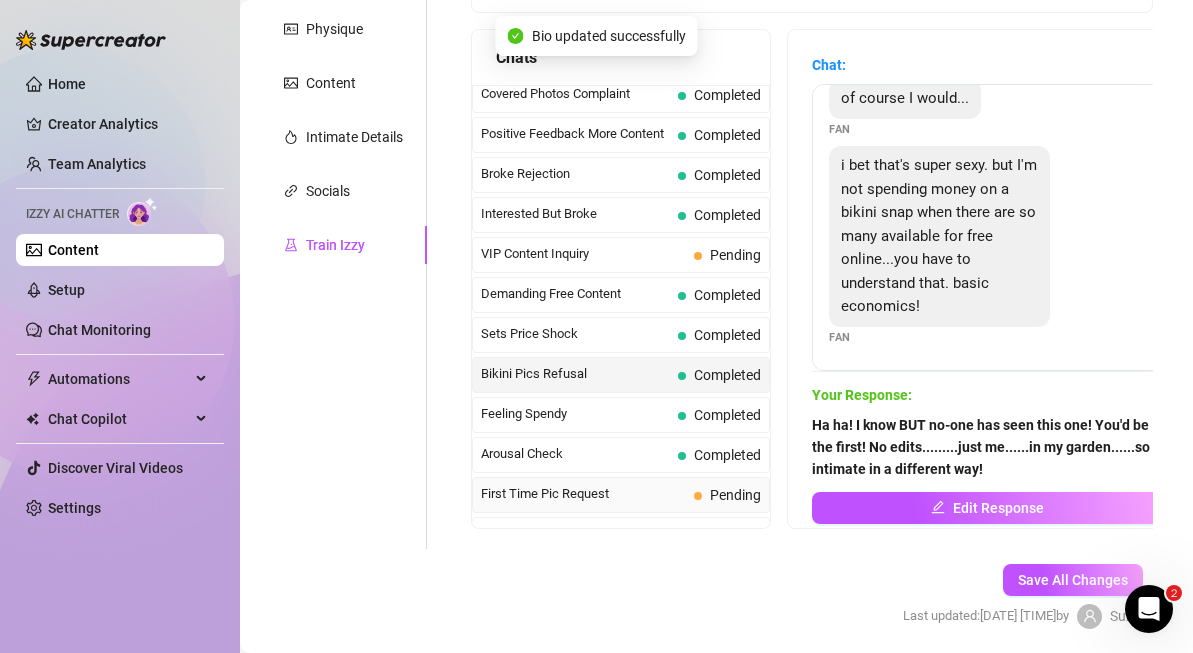 click on "Pending" at bounding box center (735, 495) 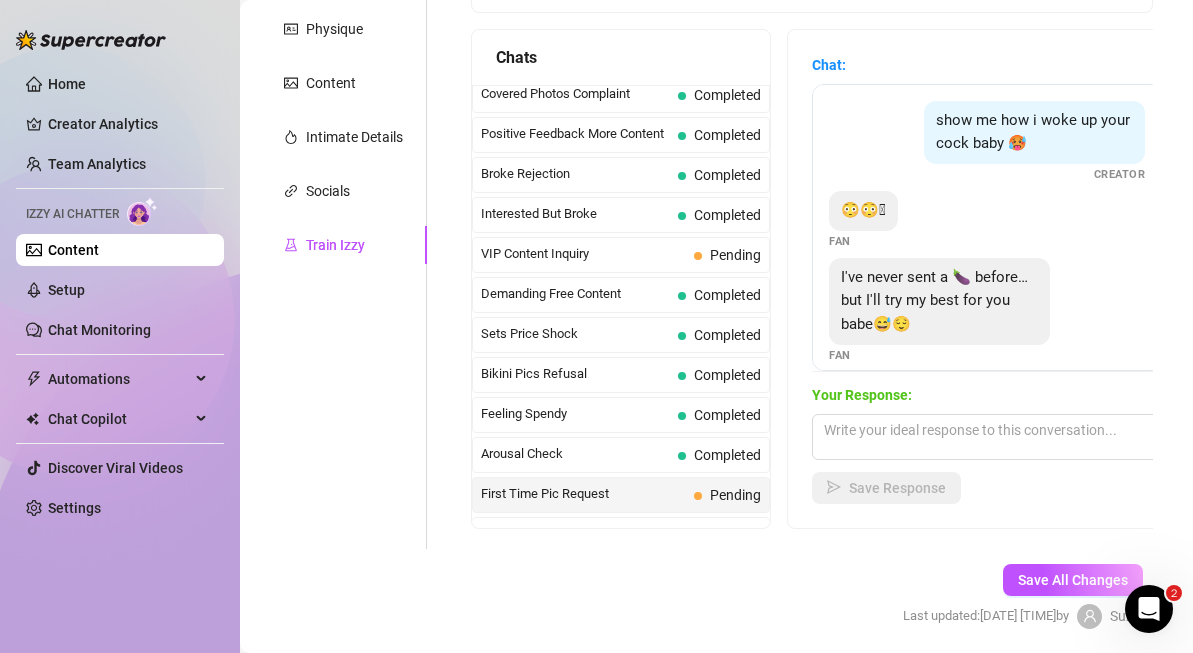 scroll, scrollTop: 18, scrollLeft: 0, axis: vertical 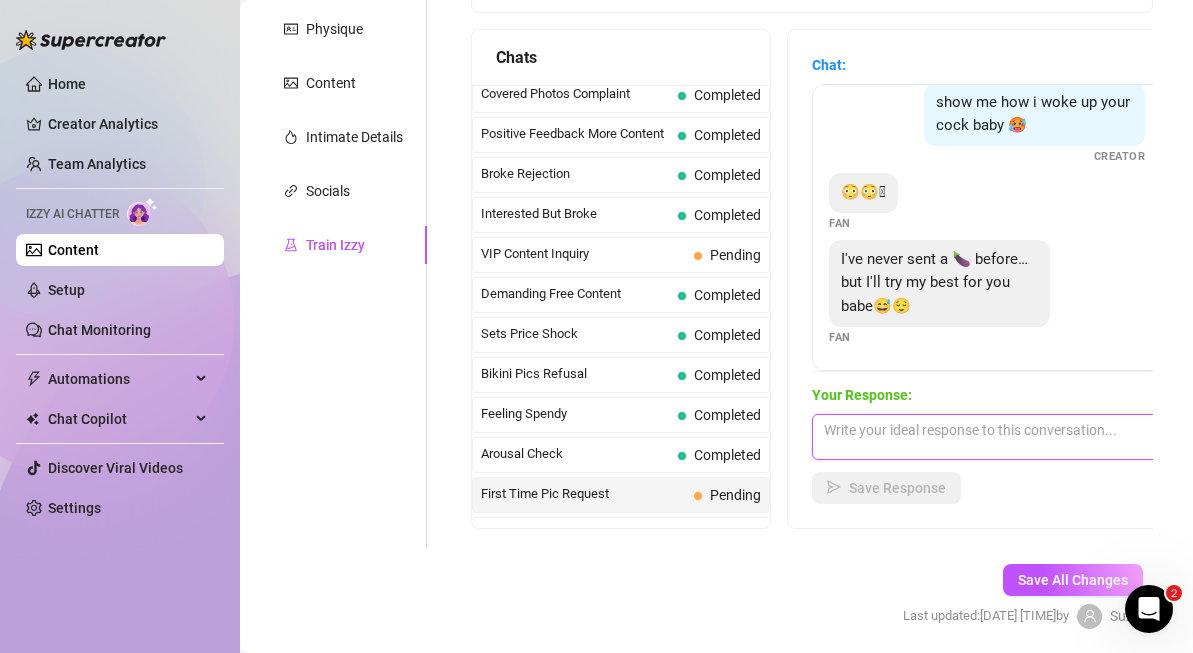 click at bounding box center (987, 437) 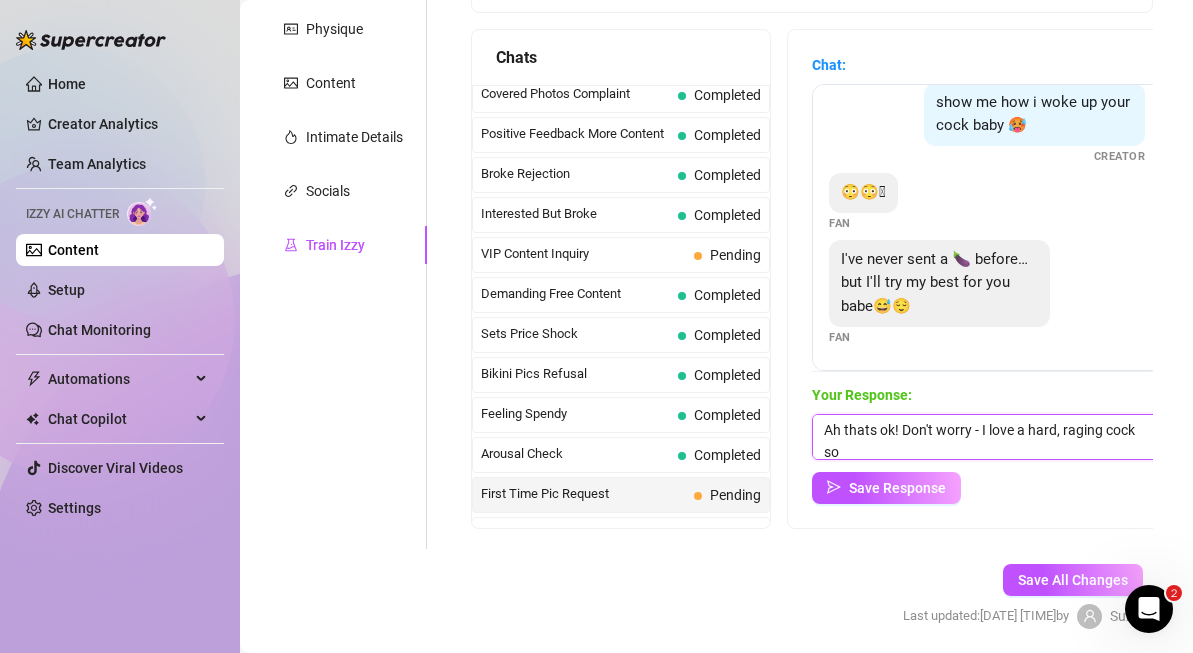 scroll, scrollTop: 1, scrollLeft: 0, axis: vertical 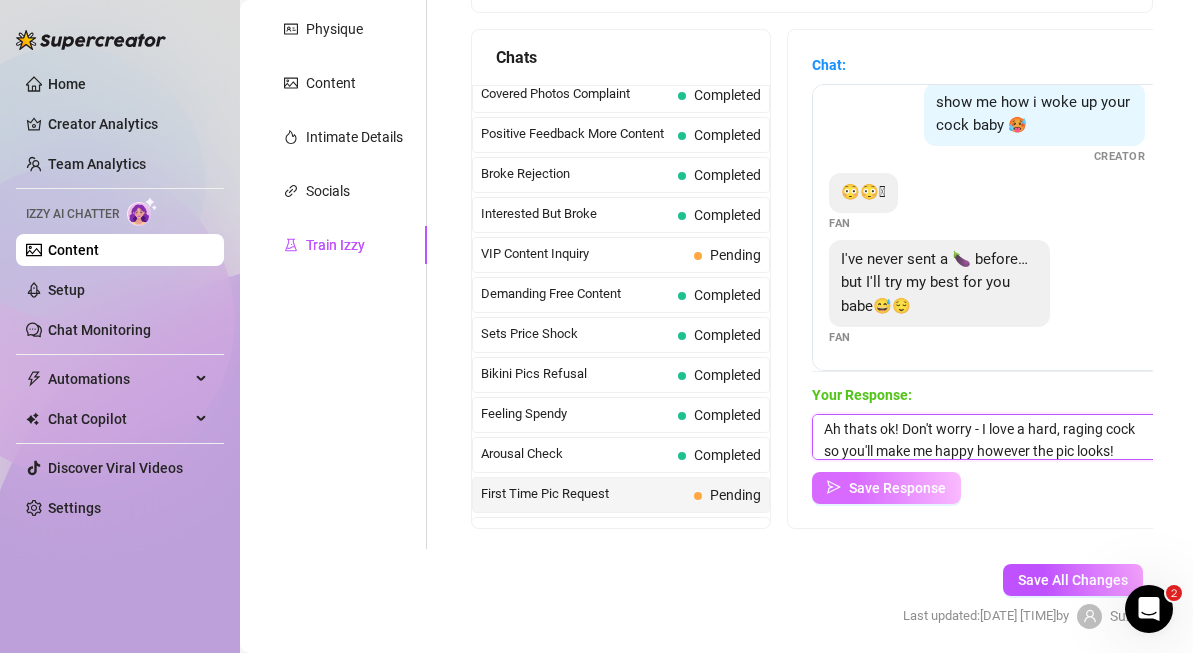 type on "Ah thats ok! Don't worry - I love a hard, raging cock so you'll make me happy however the pic looks!" 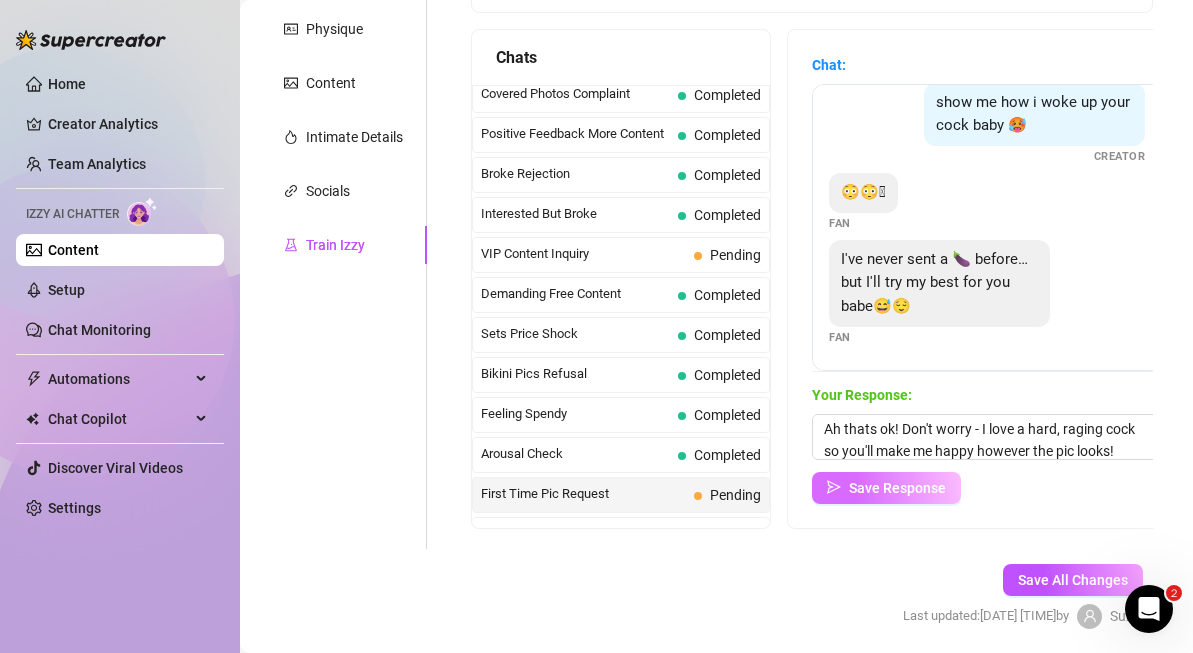 click on "Save Response" at bounding box center (897, 488) 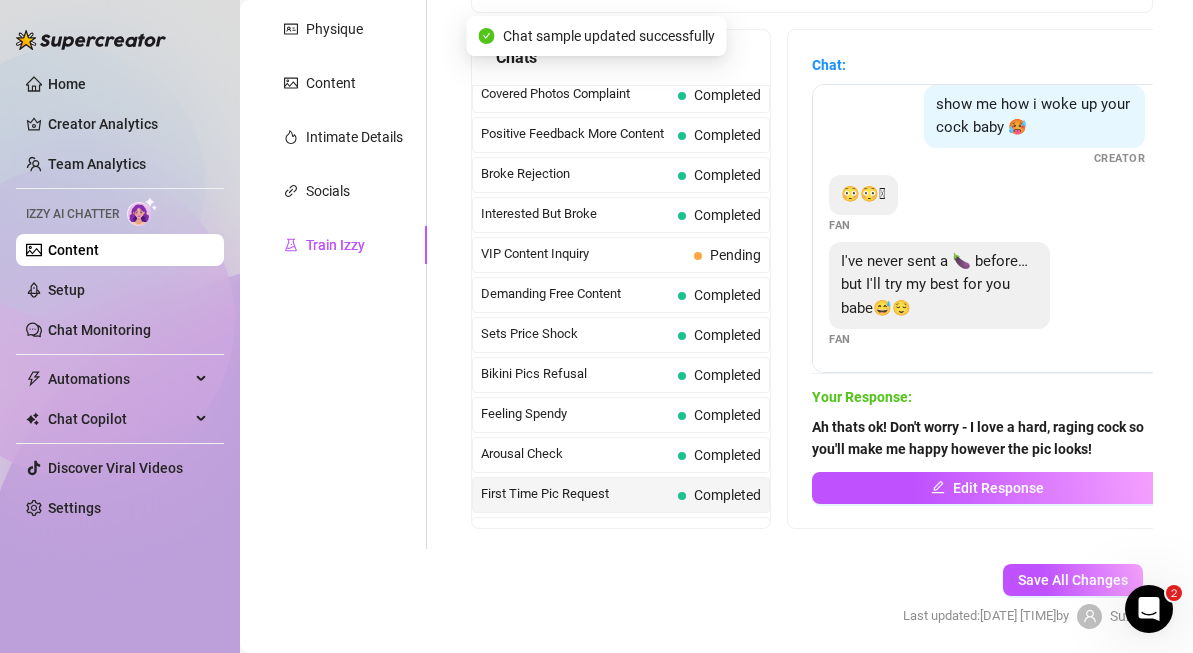 scroll, scrollTop: 16, scrollLeft: 0, axis: vertical 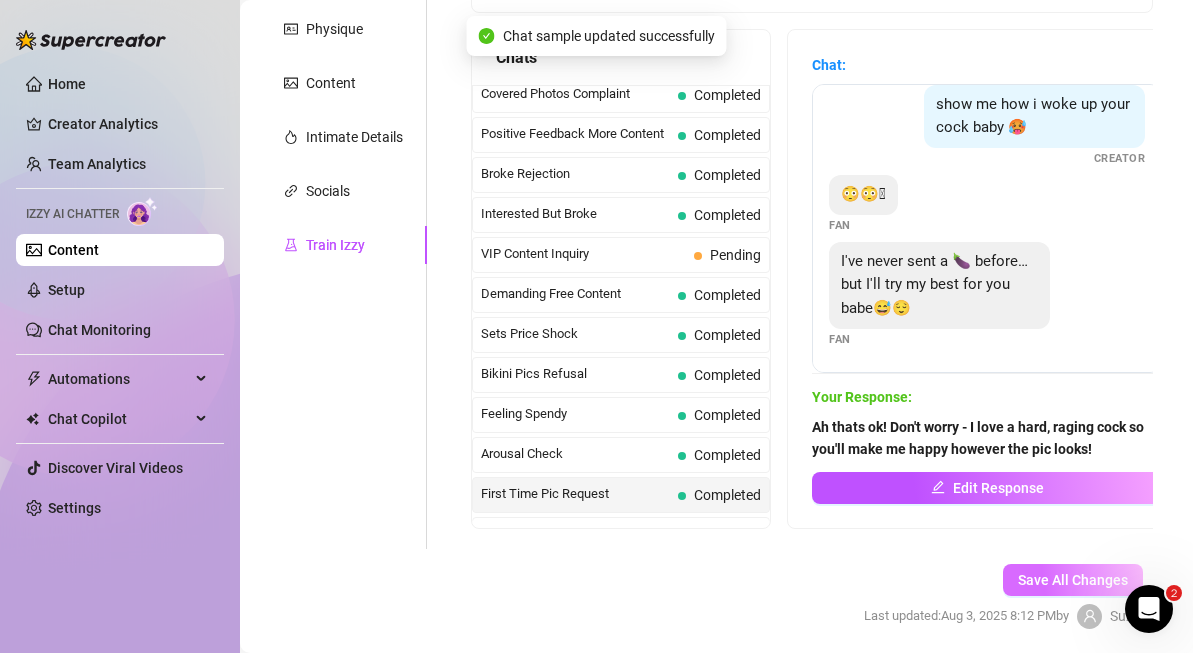 click on "Save All Changes" at bounding box center [1073, 580] 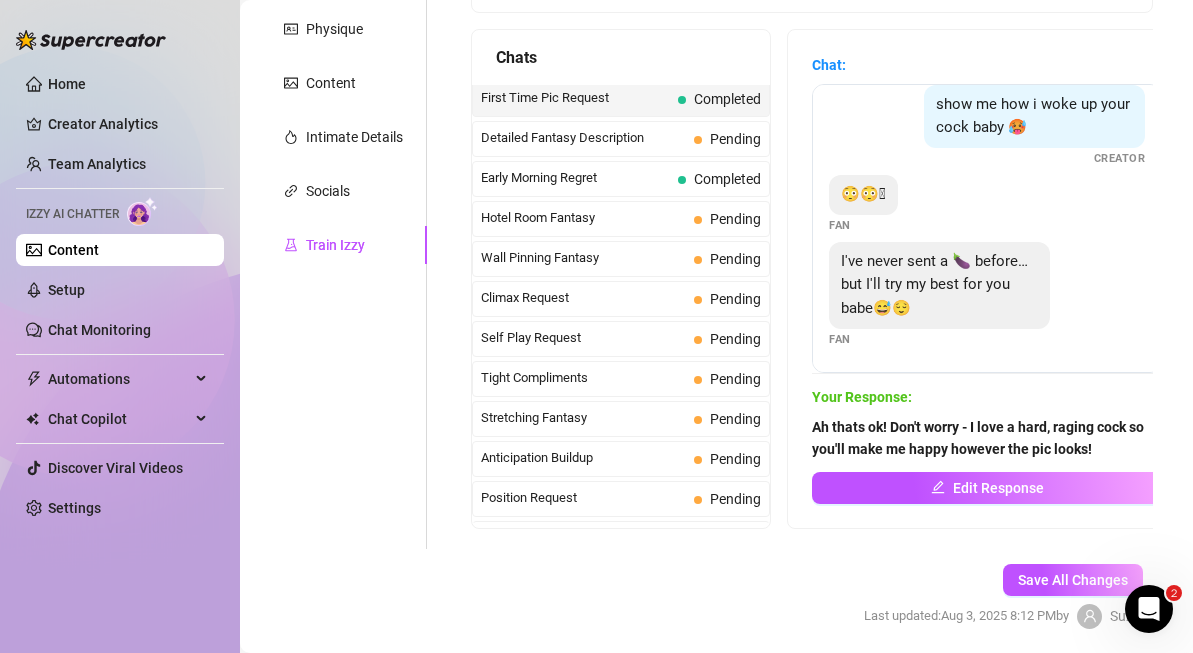 scroll, scrollTop: 723, scrollLeft: 0, axis: vertical 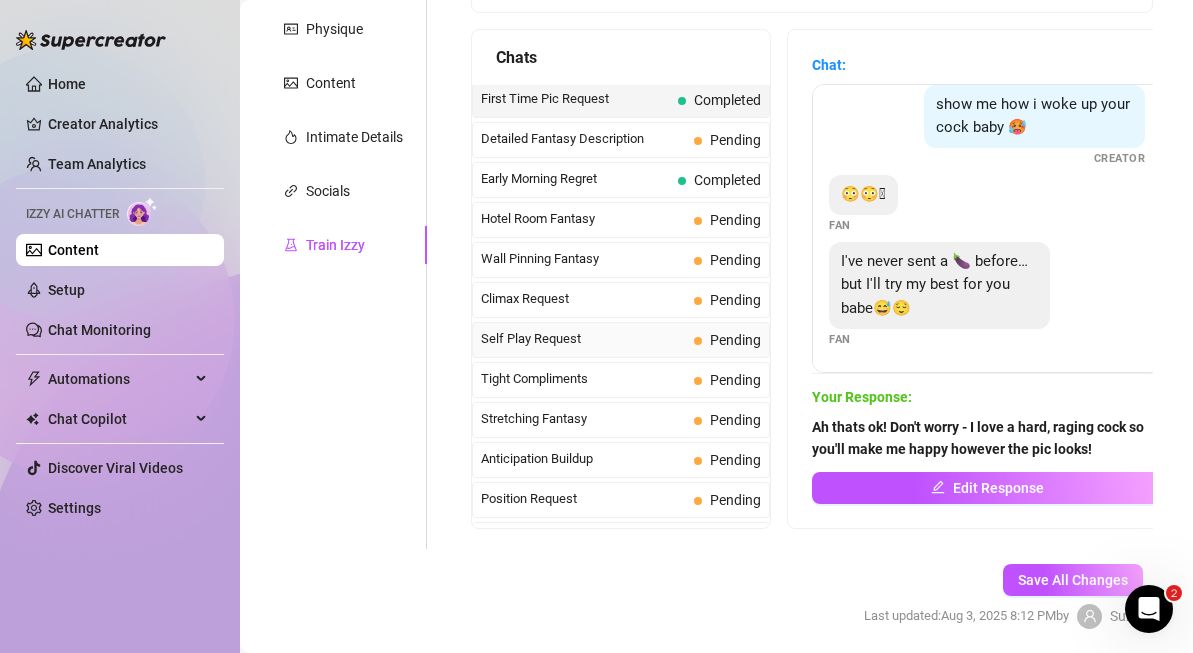 click on "Self Play Request" at bounding box center (583, 339) 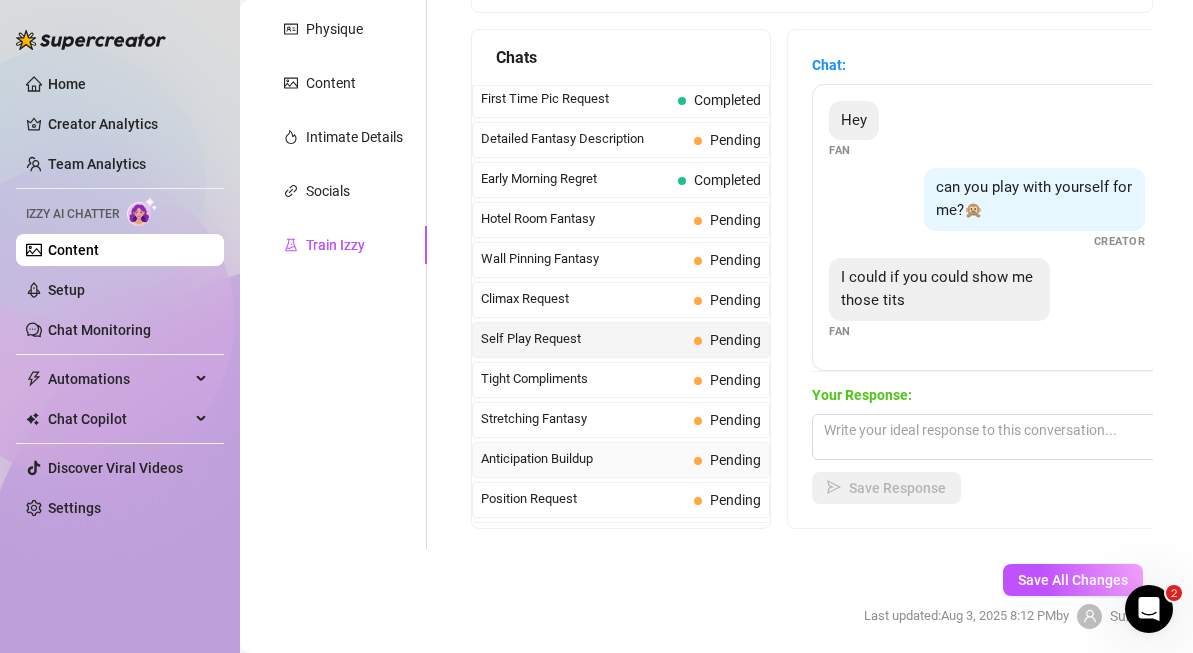click on "Anticipation Buildup Pending" at bounding box center (621, 460) 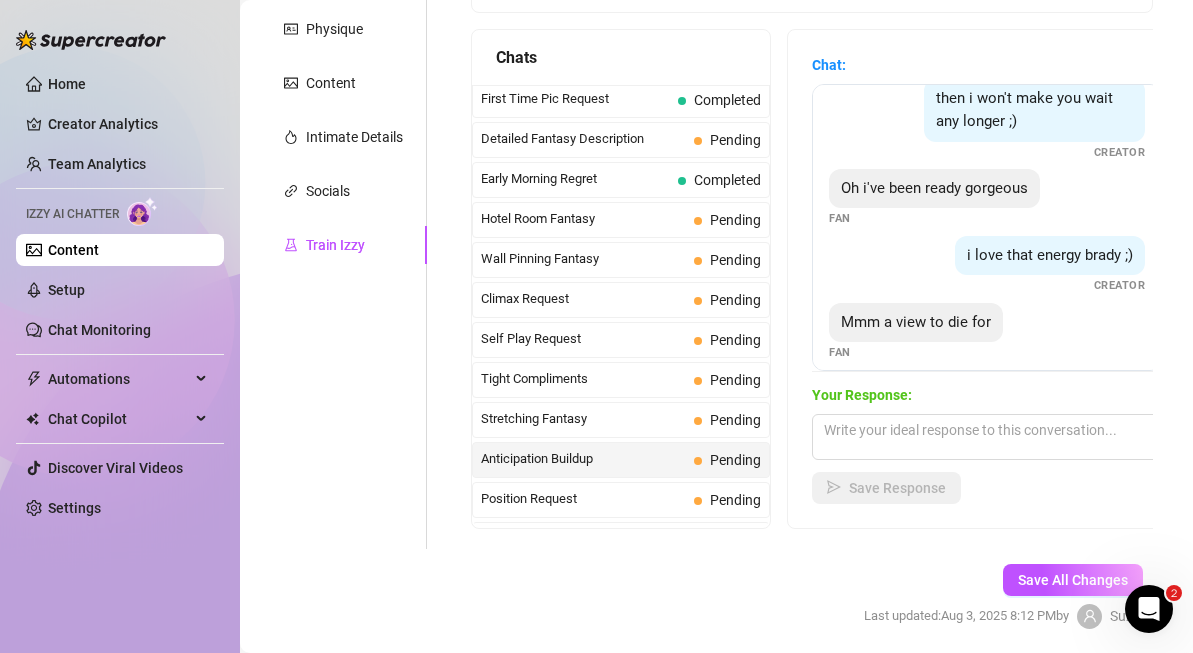 scroll, scrollTop: 105, scrollLeft: 0, axis: vertical 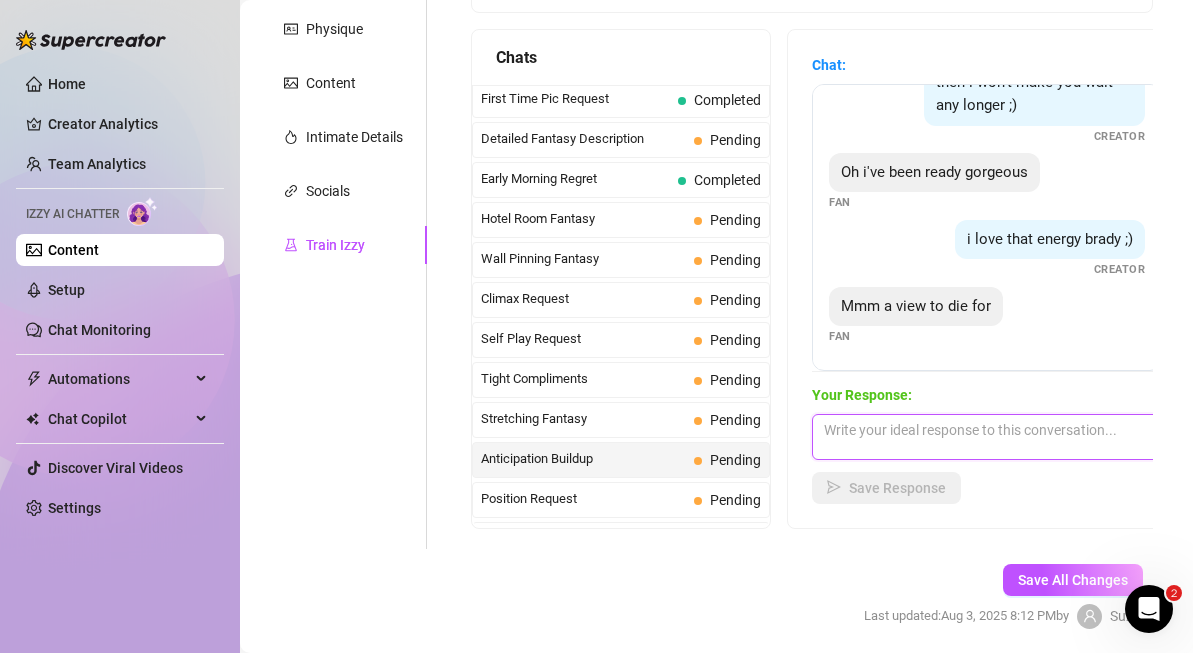 click at bounding box center [987, 437] 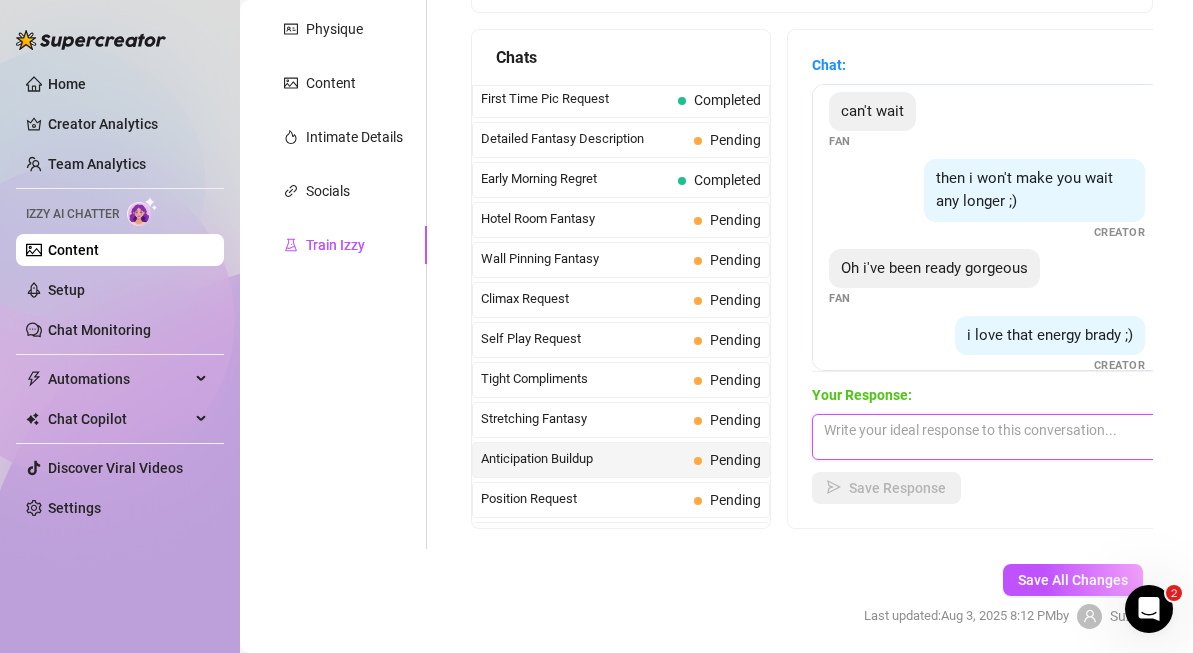 scroll, scrollTop: 105, scrollLeft: 0, axis: vertical 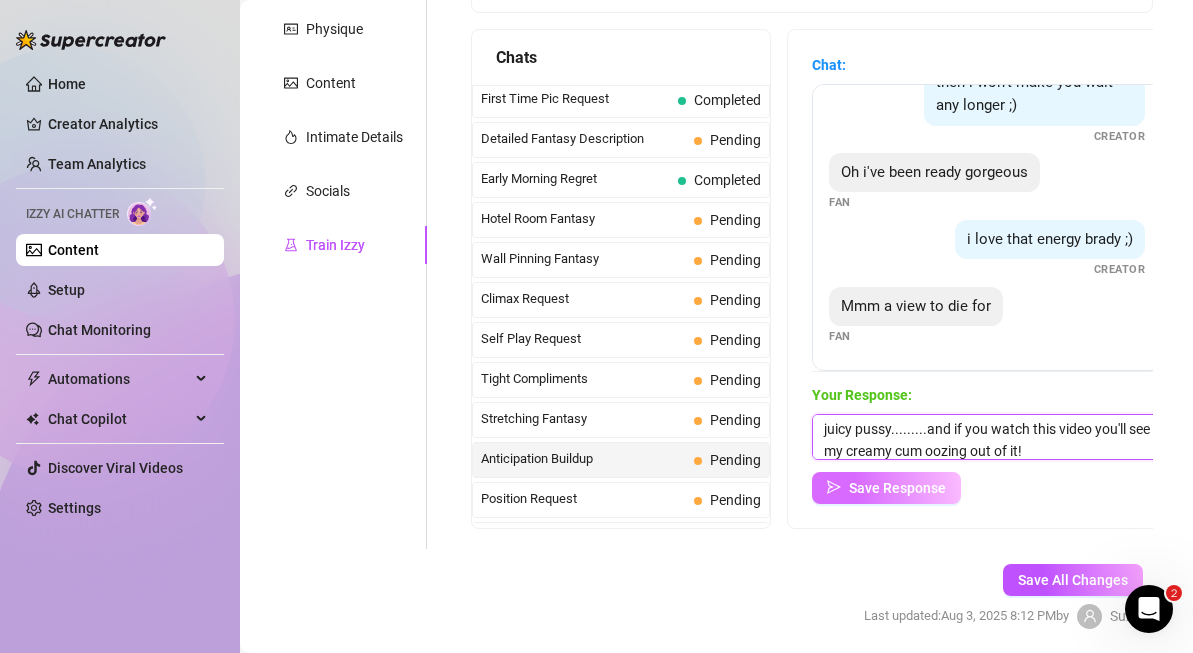 type on "What about this view? Tight......close up shot of my juicy pussy.........and if you watch this video you'll see my creamy cum oozing out of it!" 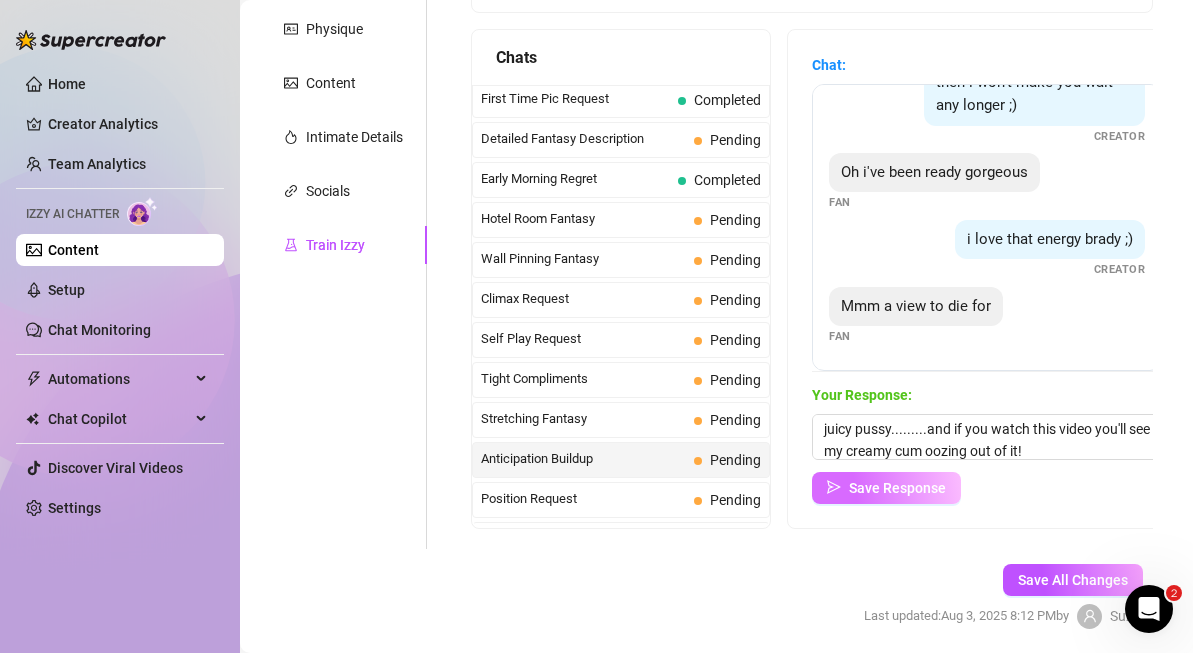 click on "Save Response" at bounding box center [897, 488] 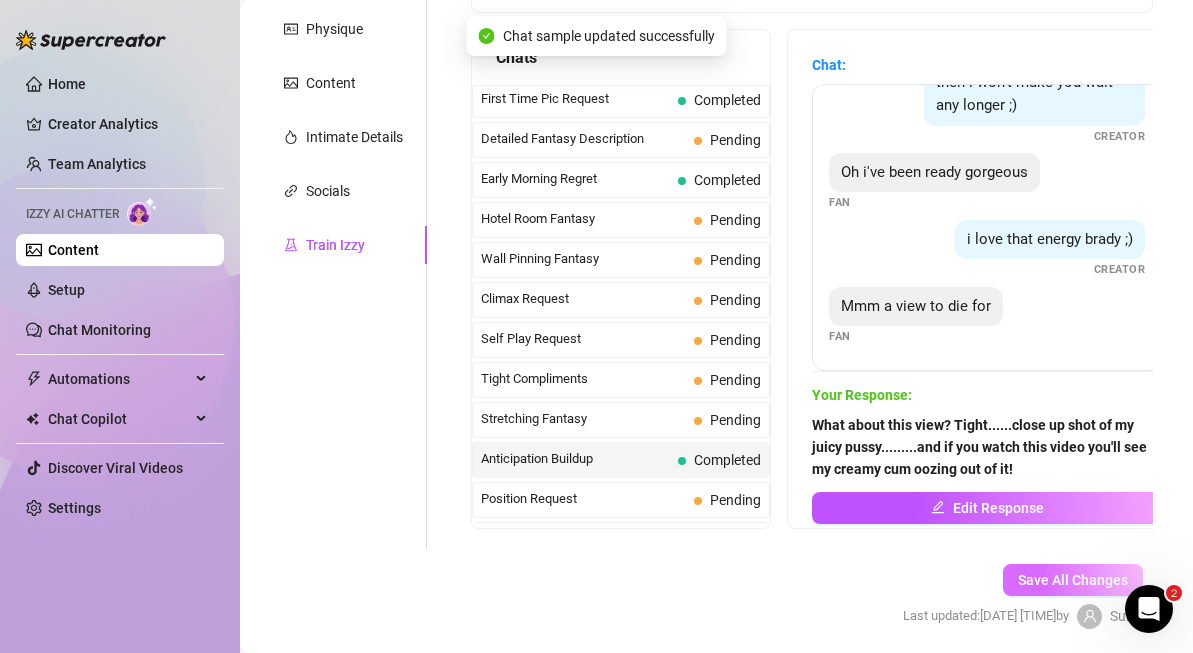 click on "Save All Changes" at bounding box center (1073, 580) 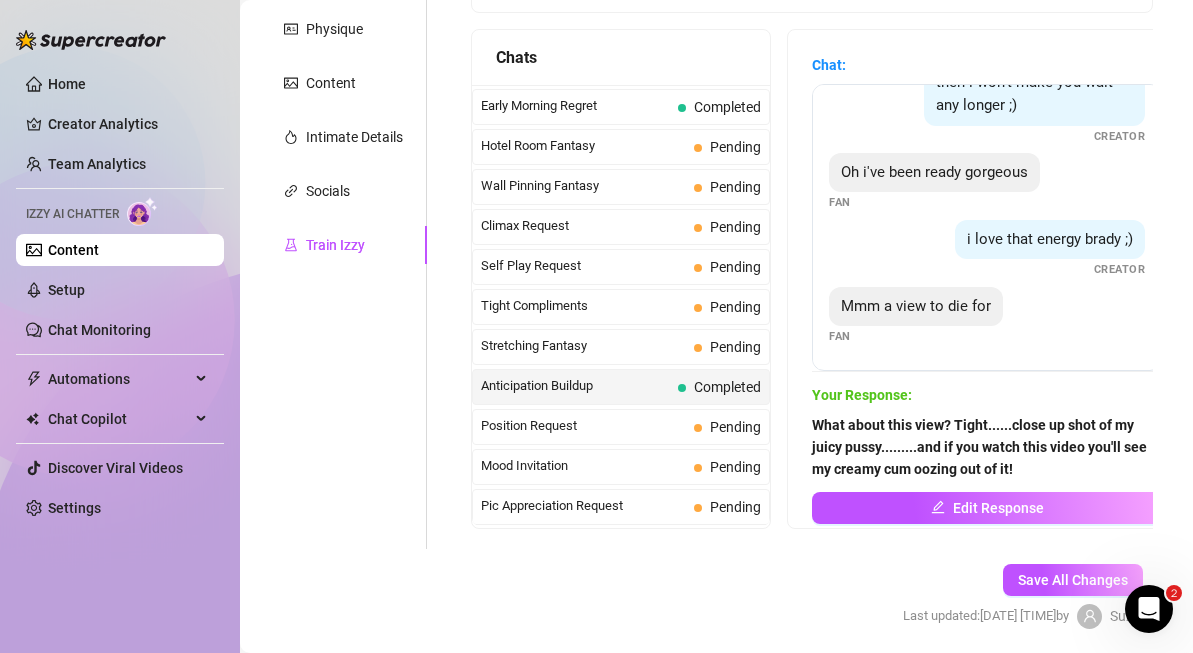 scroll, scrollTop: 816, scrollLeft: 0, axis: vertical 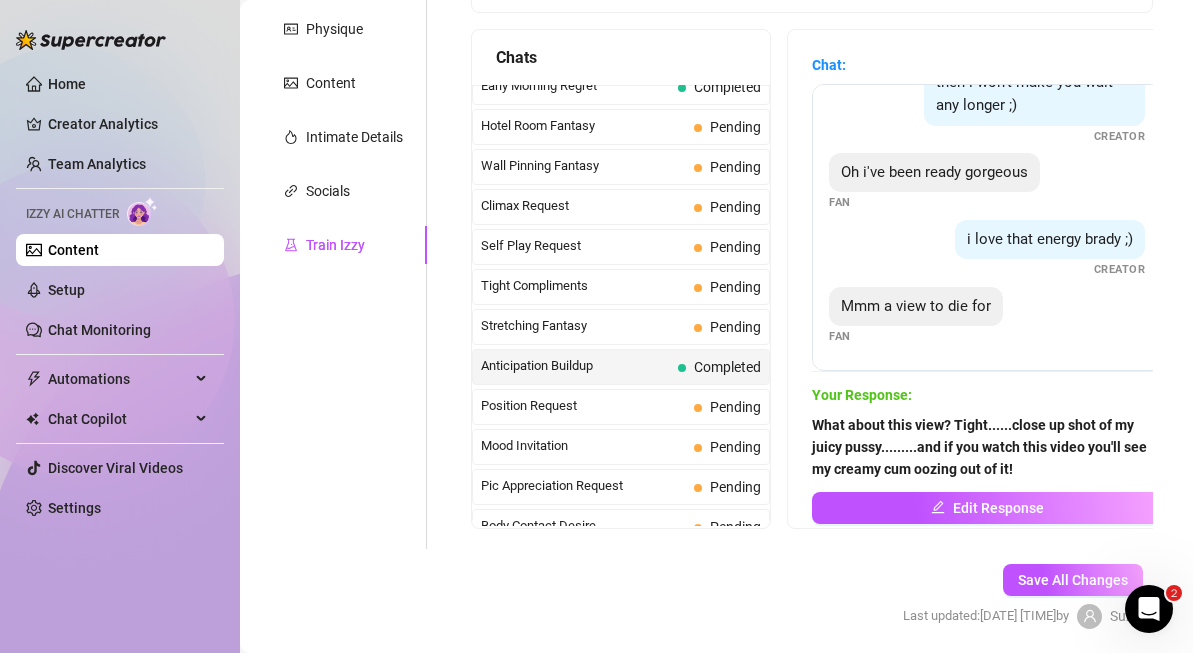 click on "Position Request" at bounding box center [583, 406] 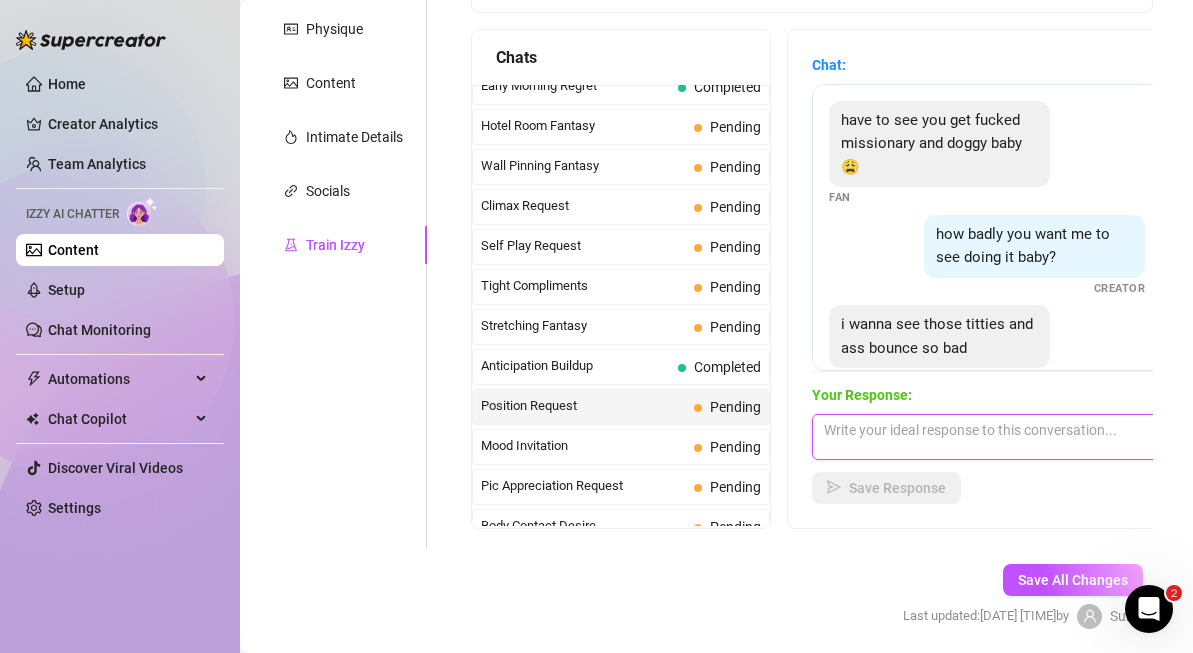 click at bounding box center [987, 437] 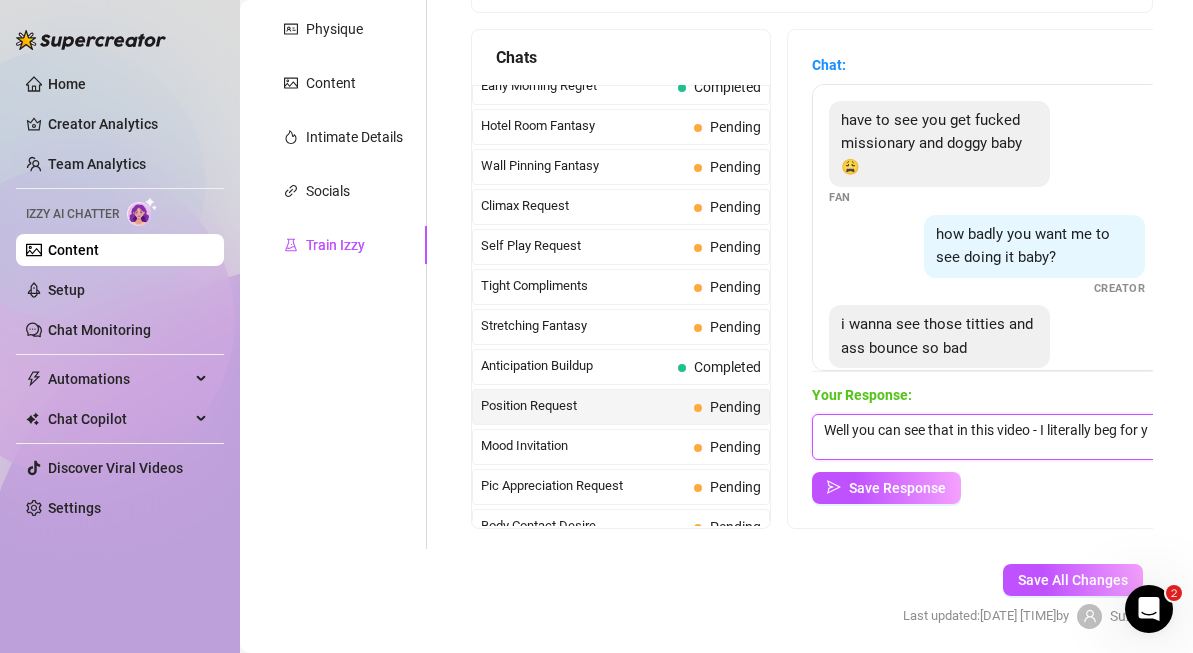 scroll, scrollTop: 1, scrollLeft: 0, axis: vertical 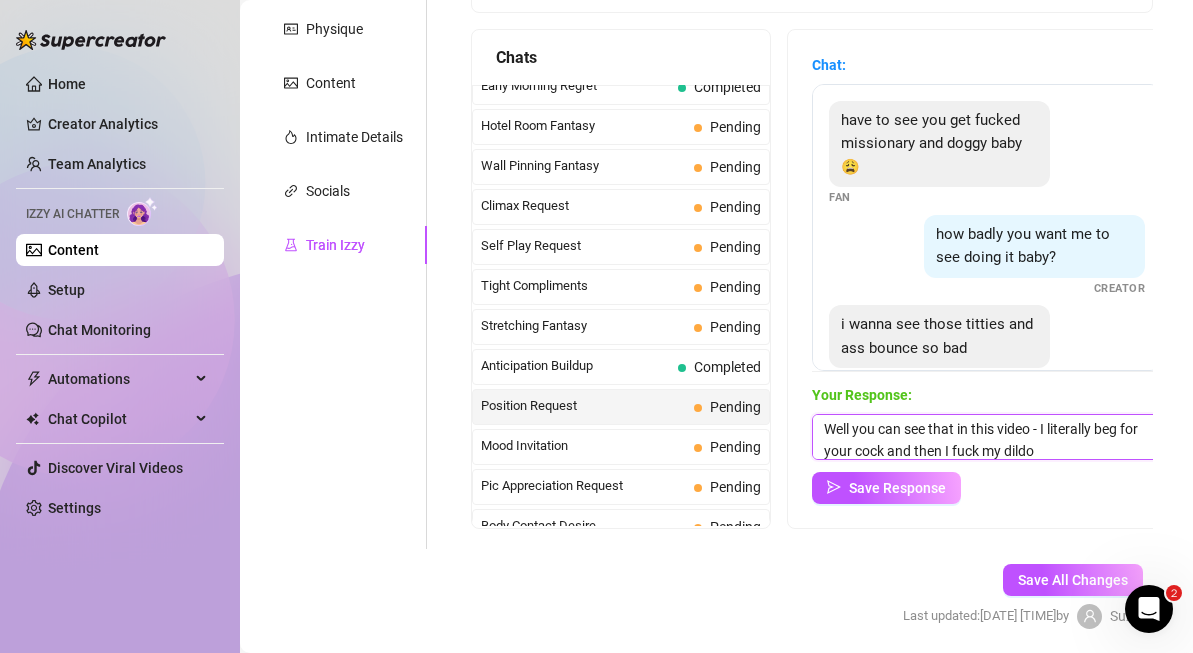 click on "Well you can see that in this video - I literally beg for your cock and then I fuck my dildo" at bounding box center (987, 437) 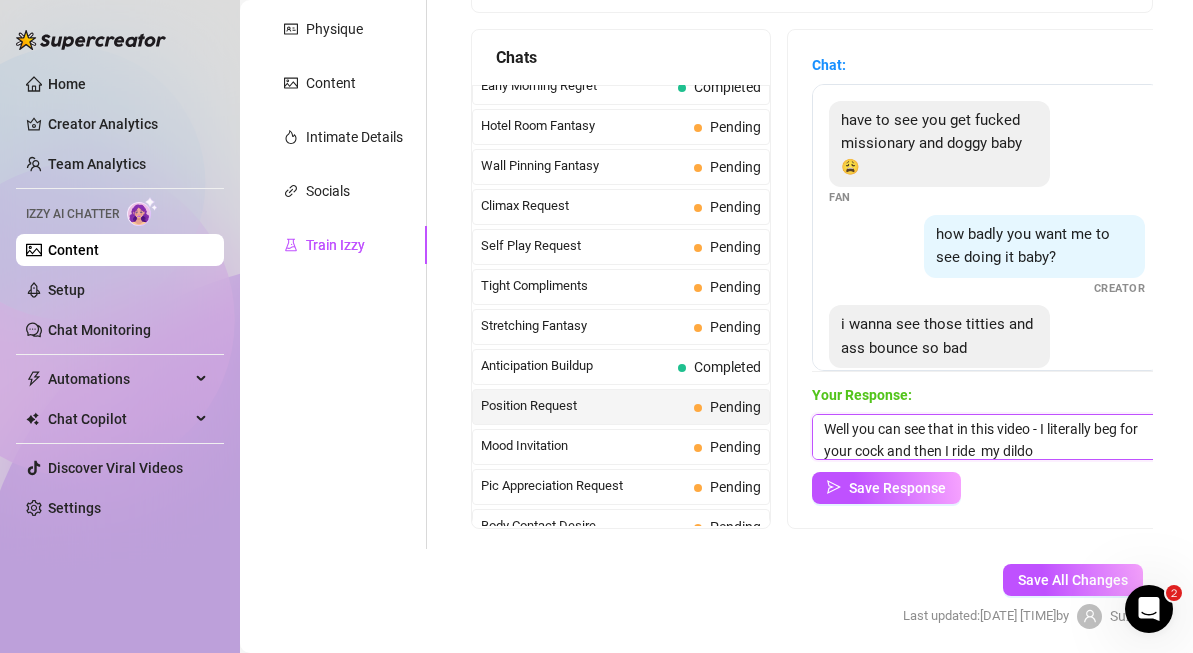 click on "Well you can see that in this video - I literally beg for your cock and then I ride  my dildo" at bounding box center (987, 437) 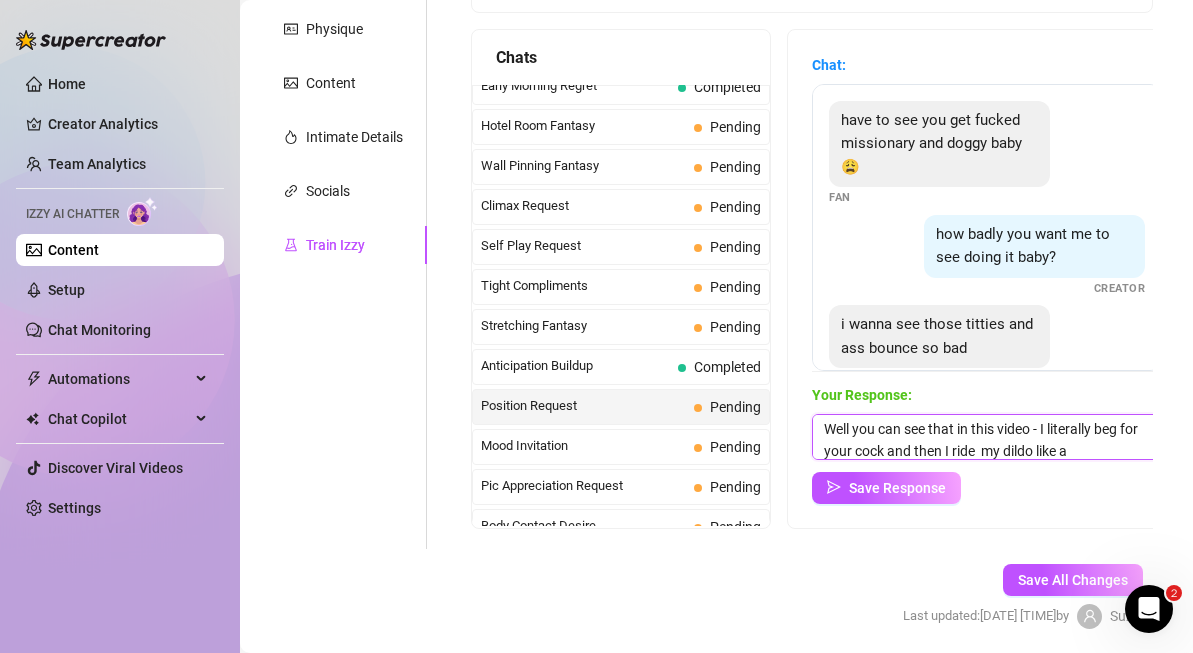 click on "Well you can see that in this video - I literally beg for your cock and then I ride  my dildo like a" at bounding box center (987, 437) 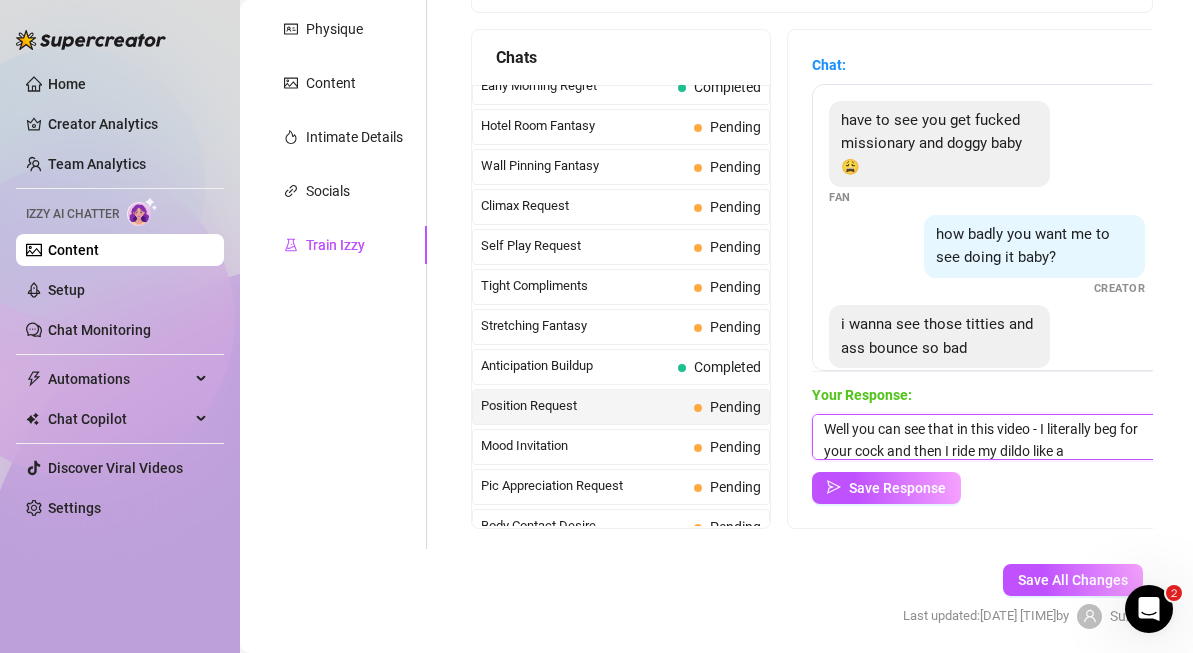 click on "Well you can see that in this video - I literally beg for your cock and then I ride my dildo like a" at bounding box center (987, 437) 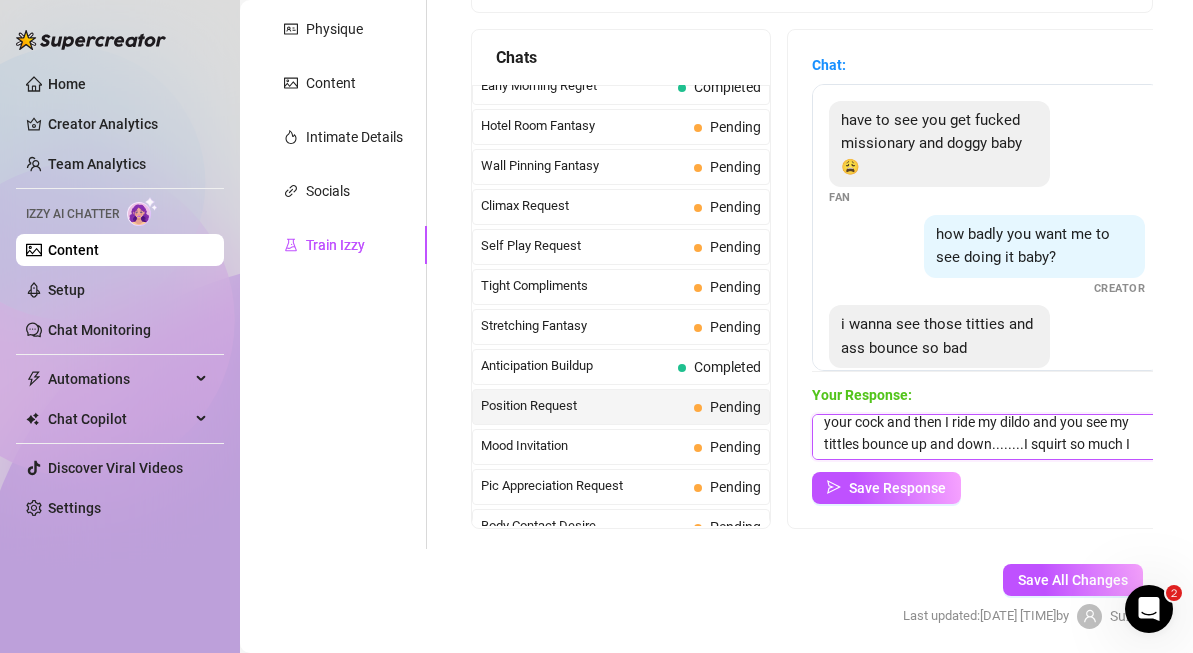 scroll, scrollTop: 45, scrollLeft: 0, axis: vertical 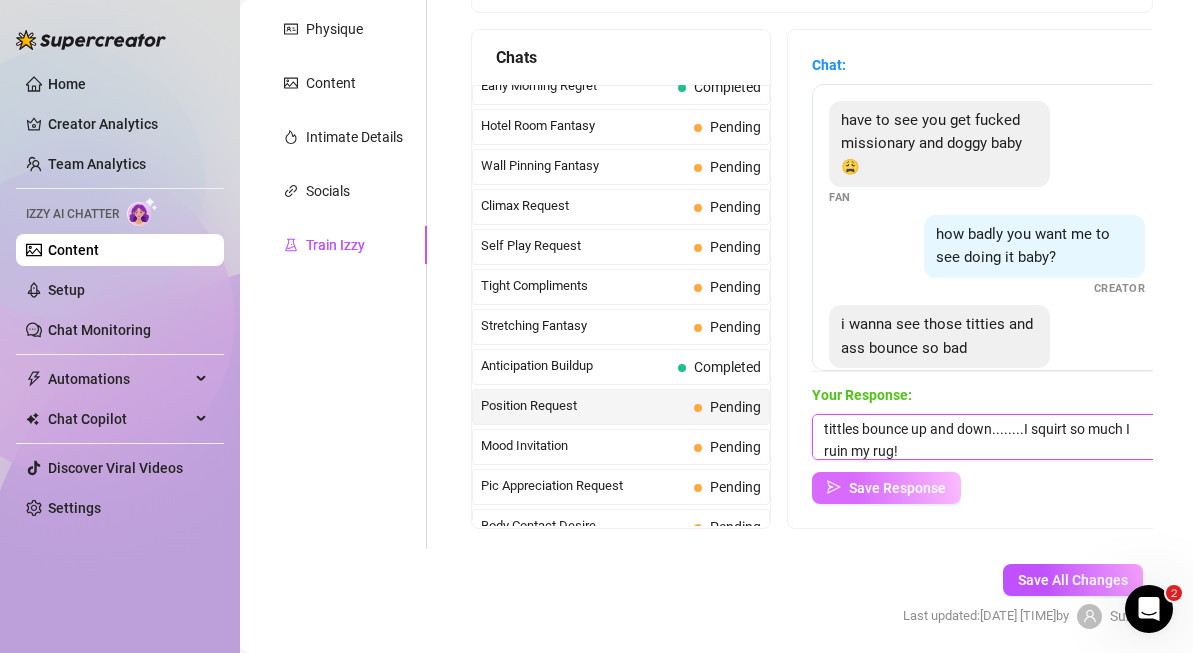 type on "Well you can see that in this video - I literally beg for your cock and then I ride my dildo and you see my tittles bounce up and down........I squirt so much I ruin my rug!" 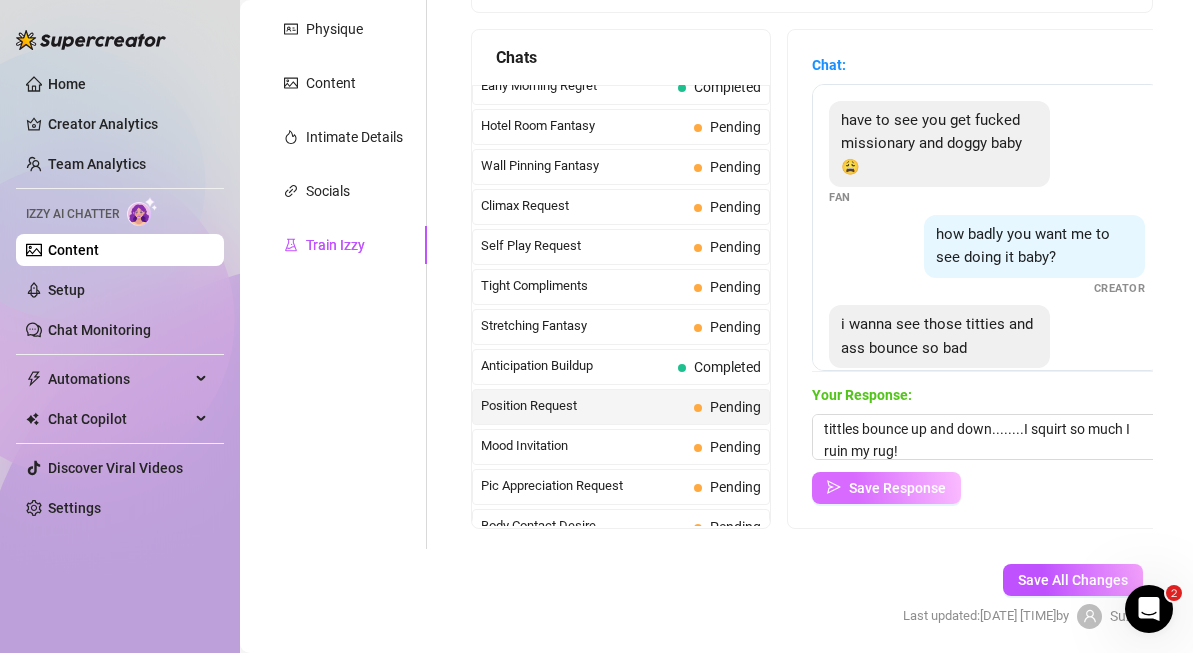 click on "Save Response" at bounding box center [897, 488] 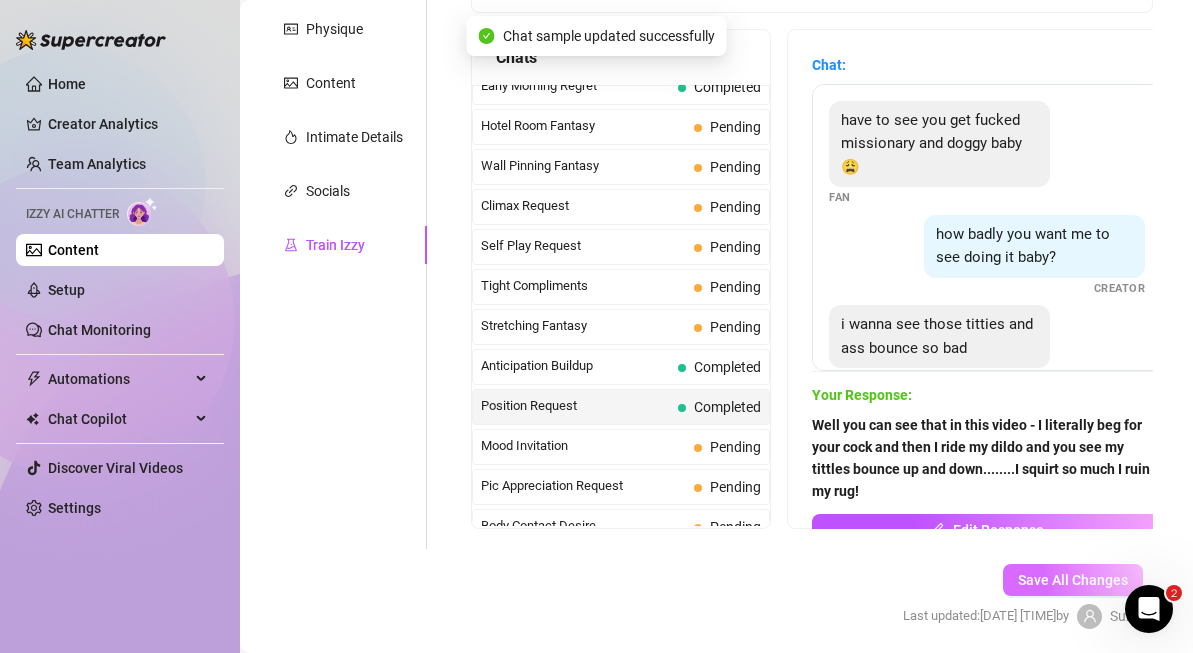 click on "Save All Changes" at bounding box center [1073, 580] 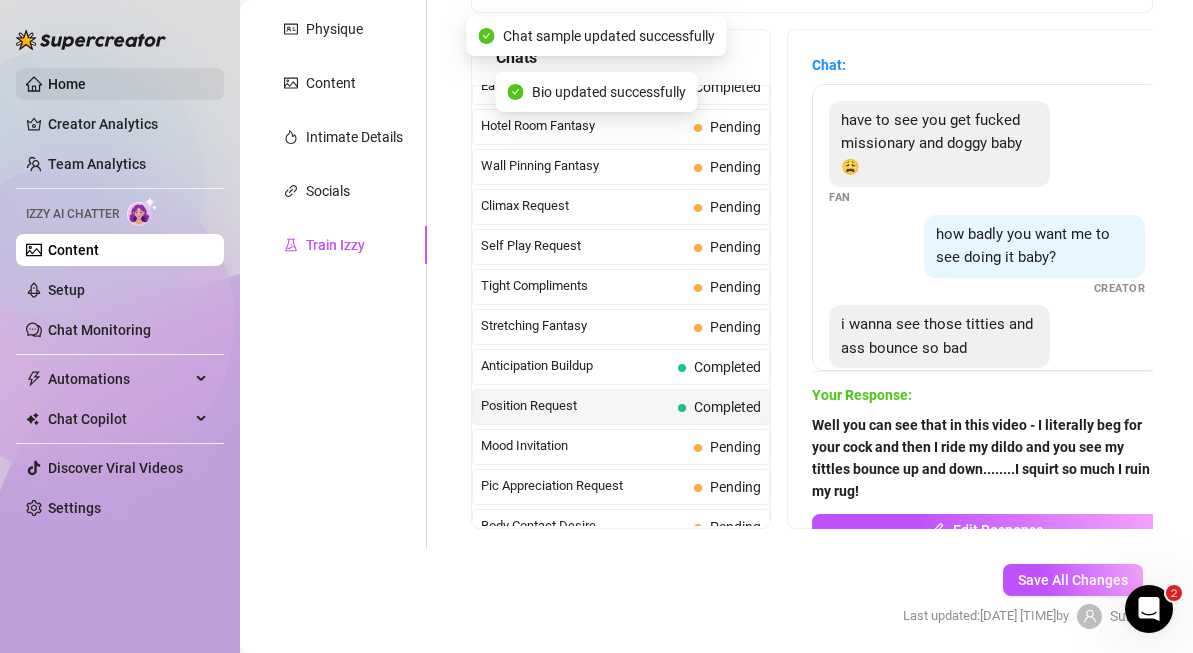 click on "Home" at bounding box center [67, 84] 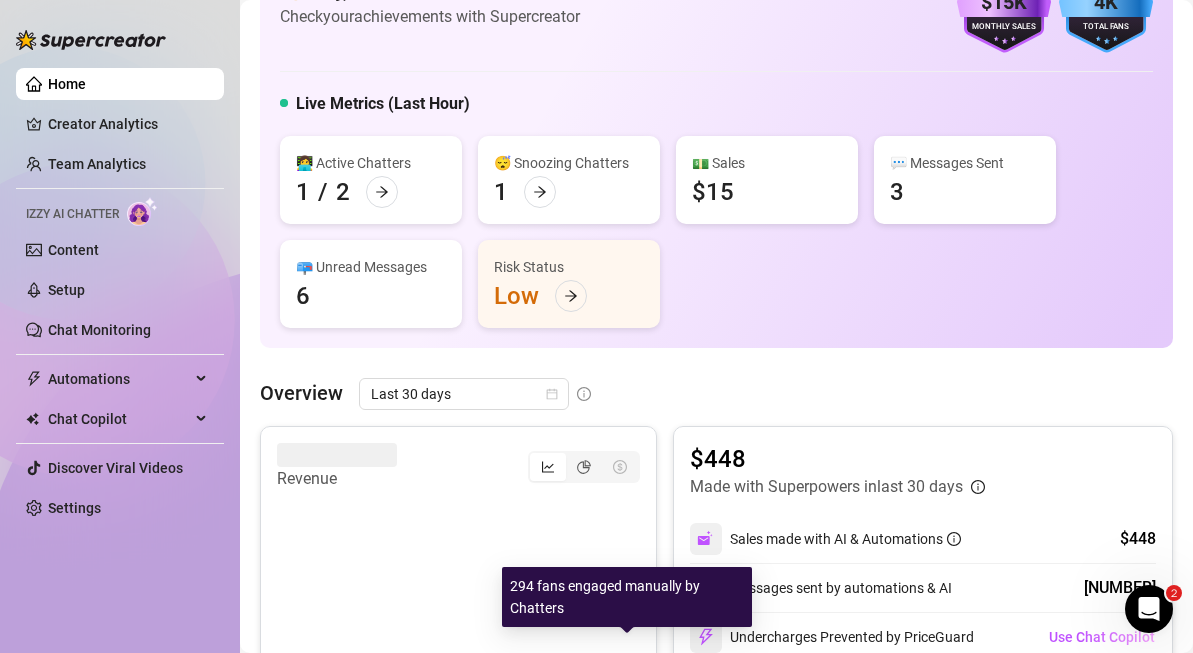 scroll, scrollTop: 0, scrollLeft: 0, axis: both 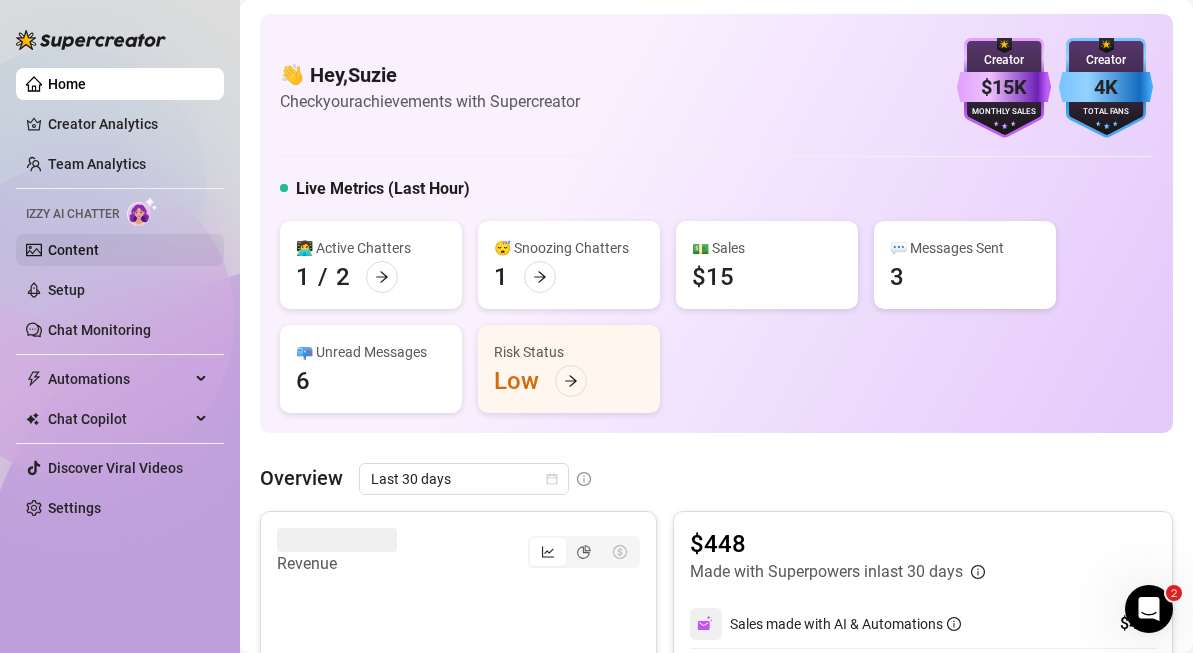 click on "Content" at bounding box center (73, 250) 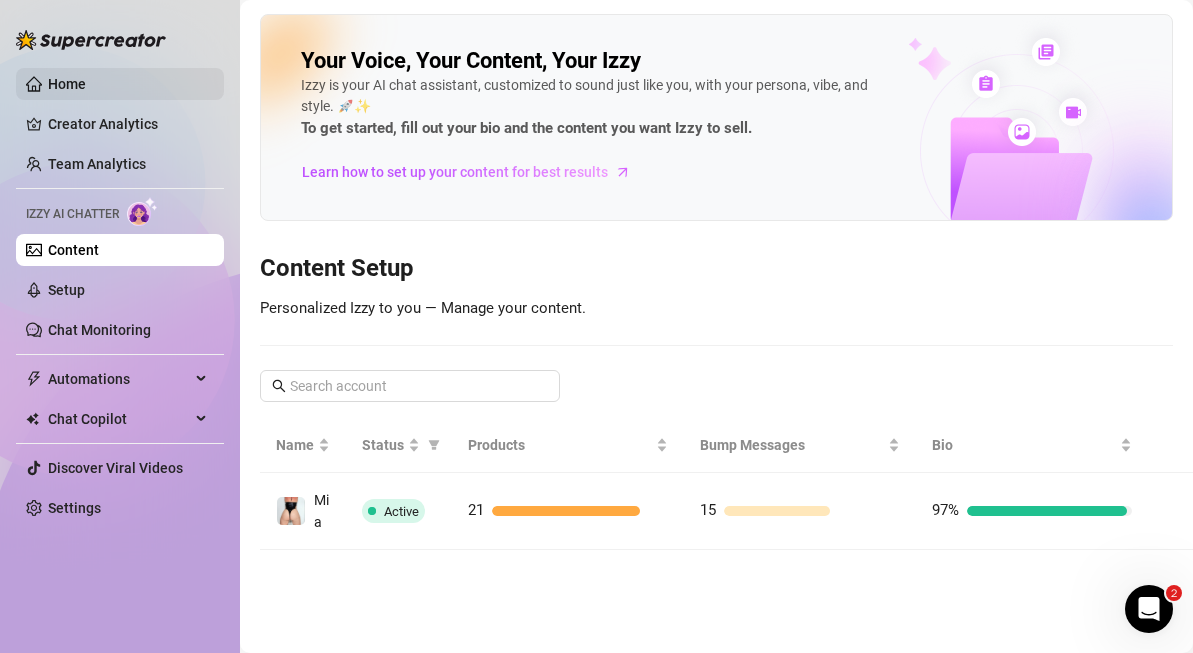 click on "Home" at bounding box center [67, 84] 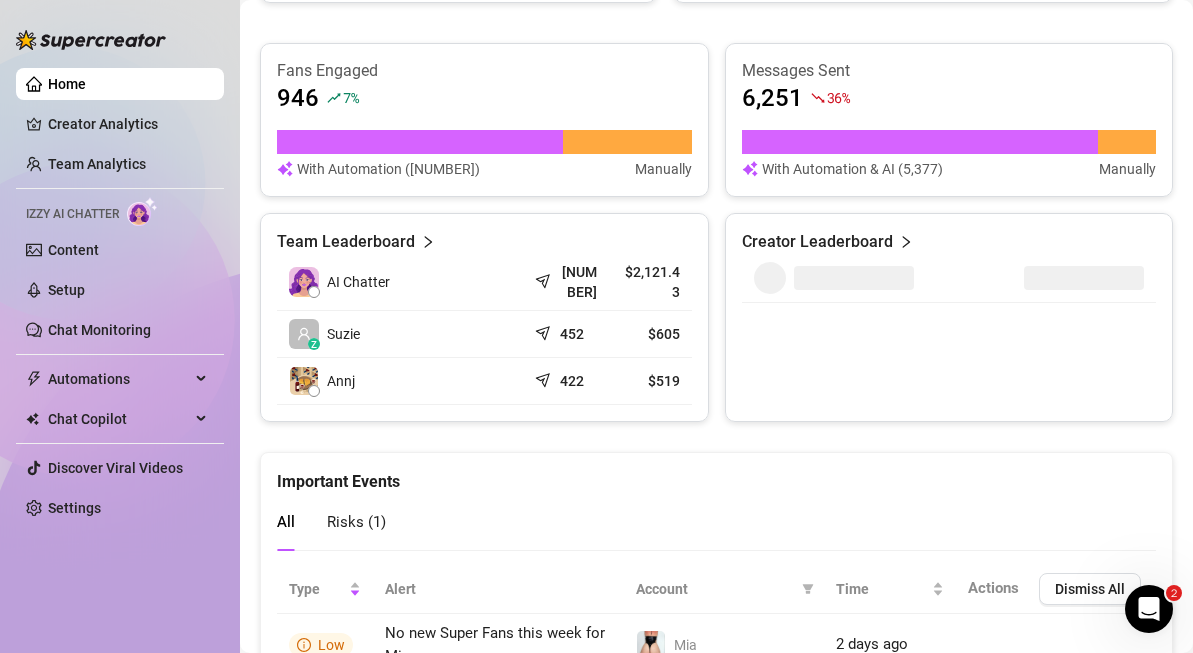 scroll, scrollTop: 910, scrollLeft: 0, axis: vertical 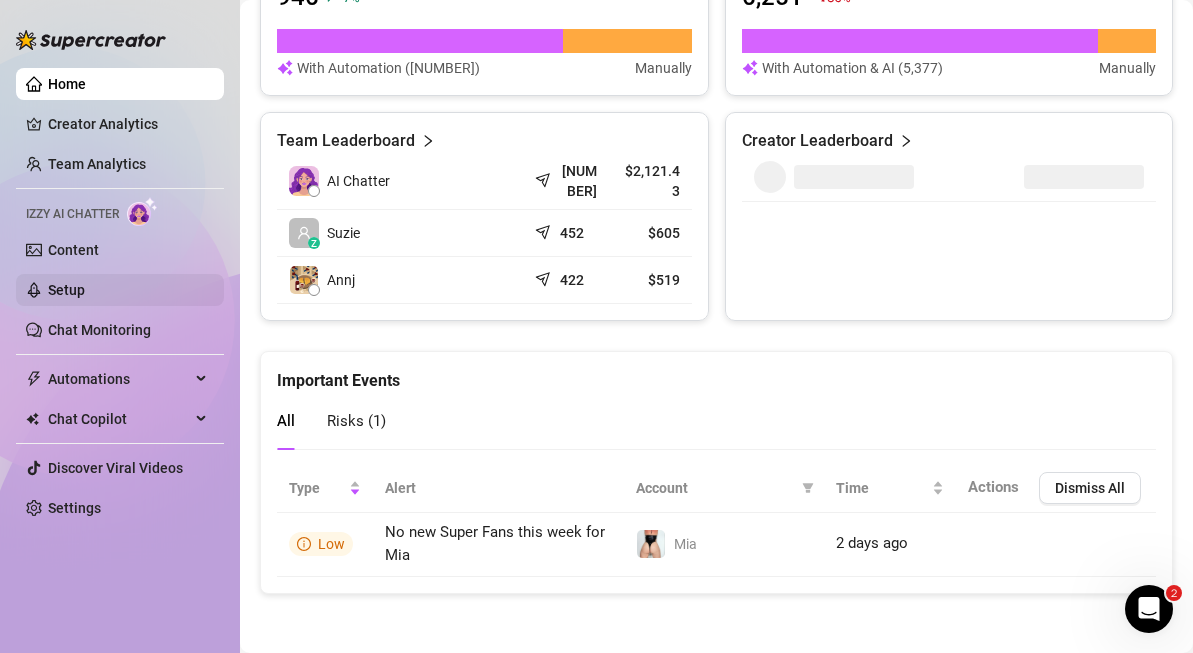 click on "Setup" at bounding box center [66, 290] 